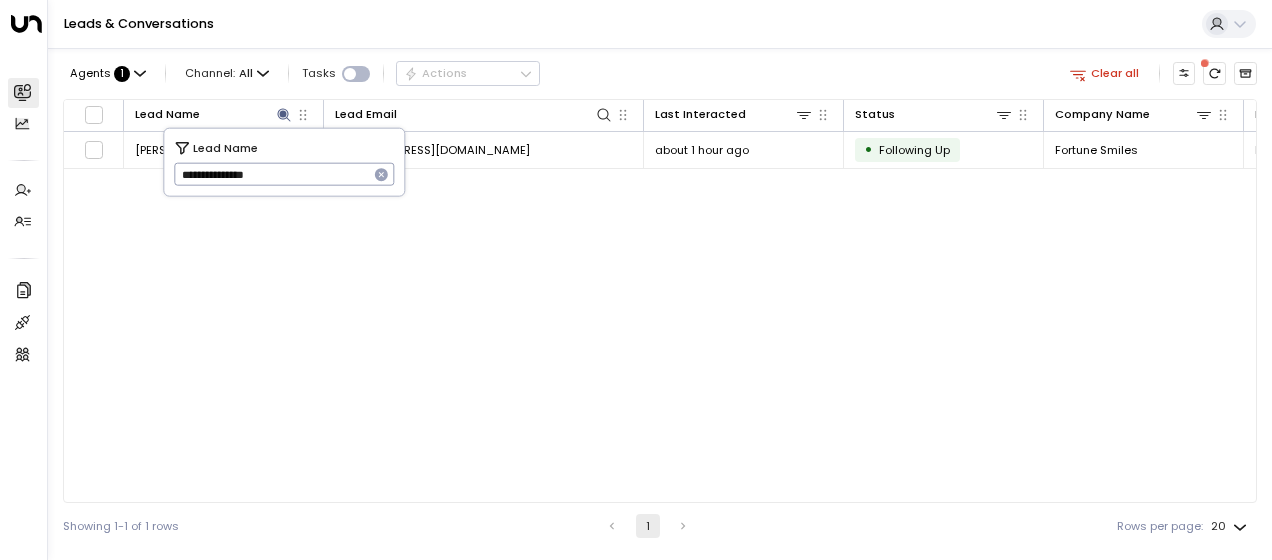 scroll, scrollTop: 0, scrollLeft: 0, axis: both 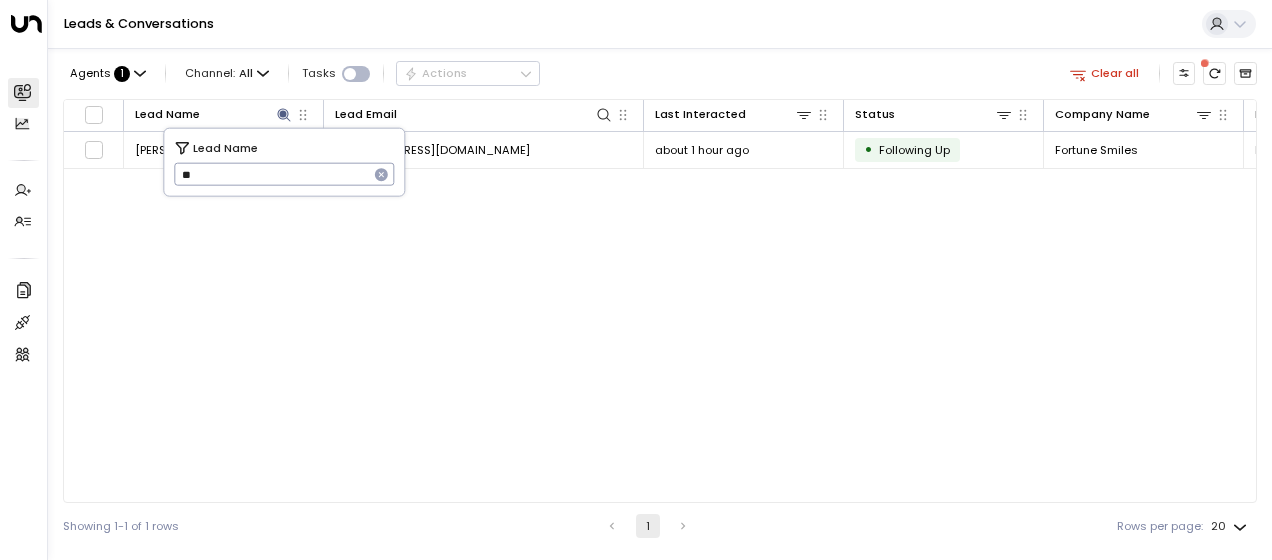 type on "*" 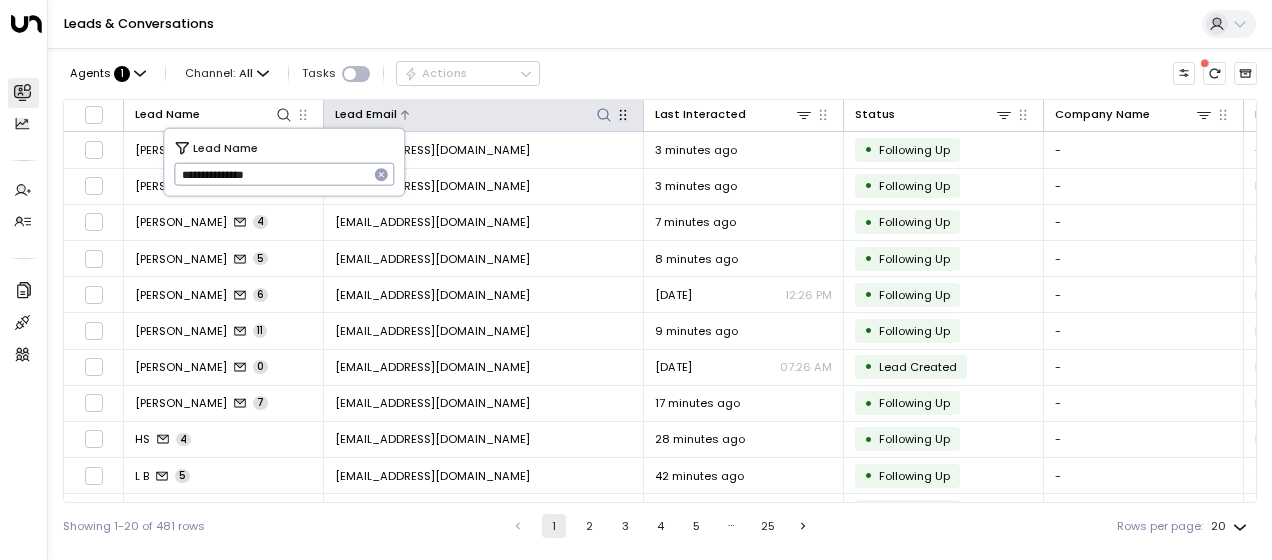 type on "**********" 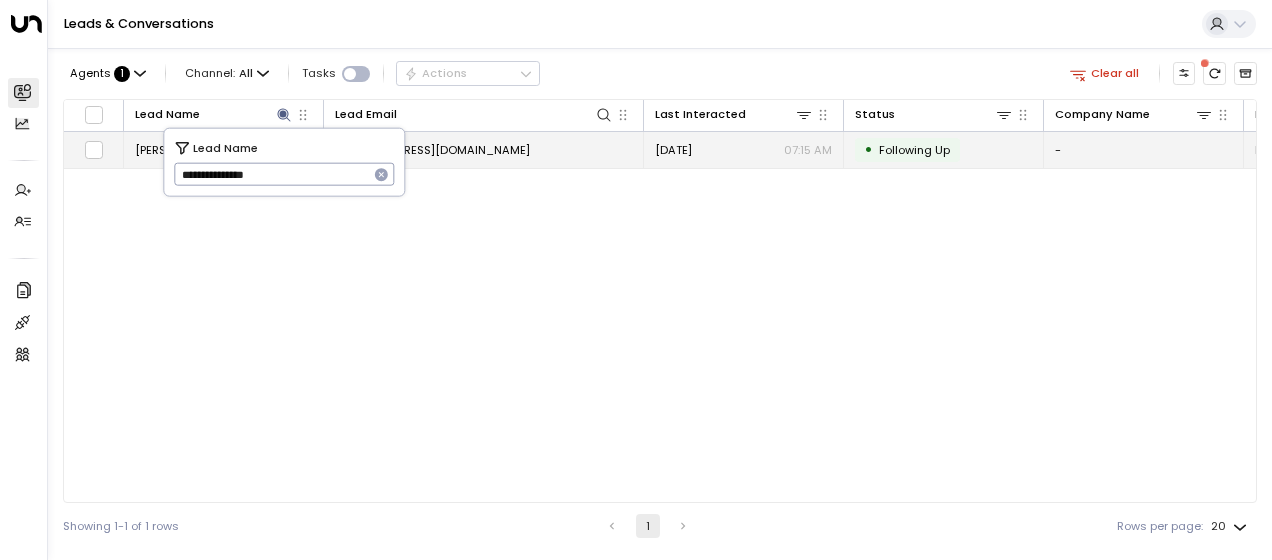 click on "[EMAIL_ADDRESS][DOMAIN_NAME]" at bounding box center (432, 150) 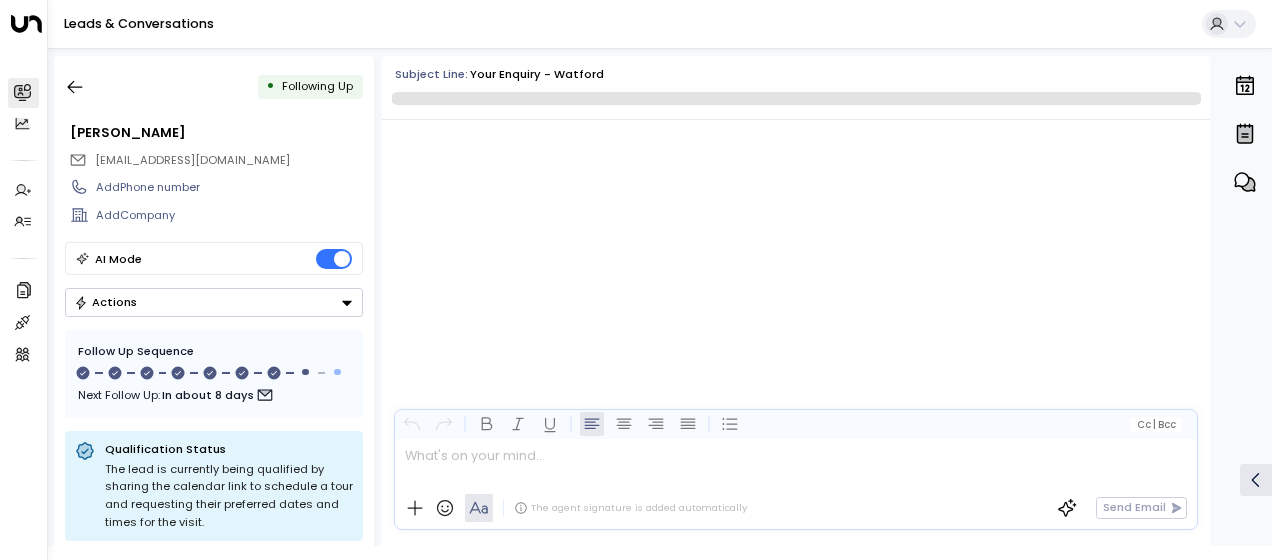 scroll, scrollTop: 6335, scrollLeft: 0, axis: vertical 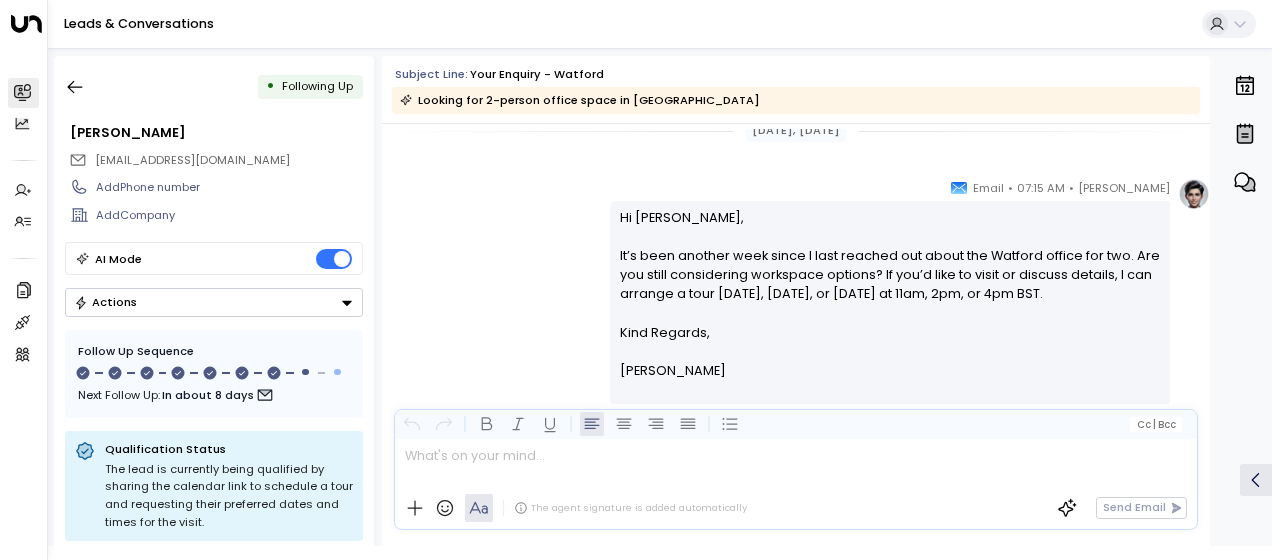 drag, startPoint x: 654, startPoint y: 244, endPoint x: 726, endPoint y: 371, distance: 145.98973 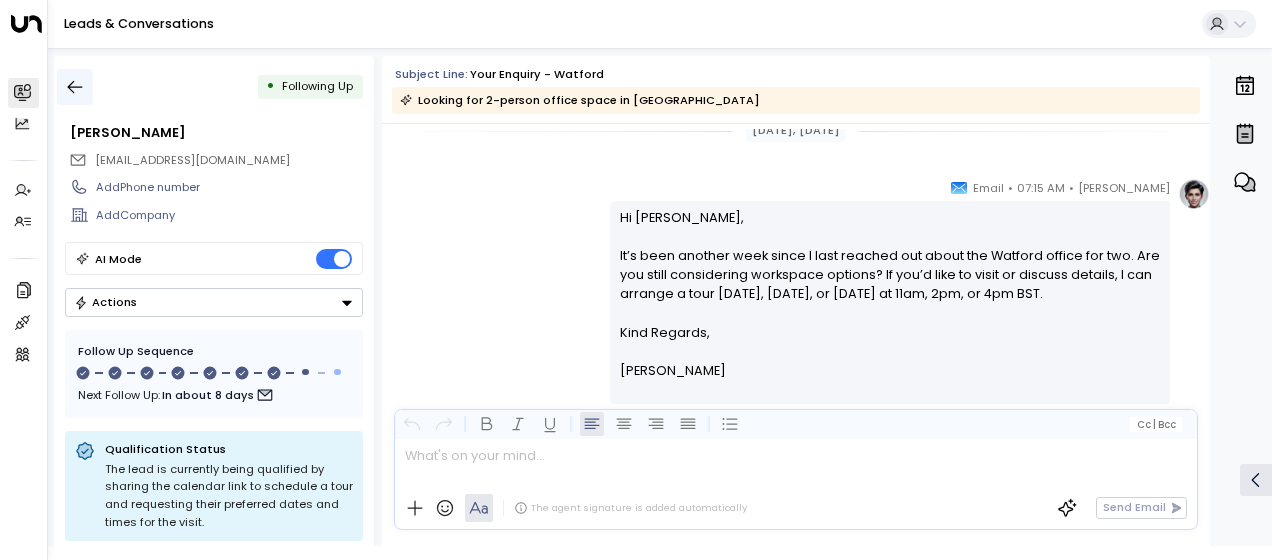 click 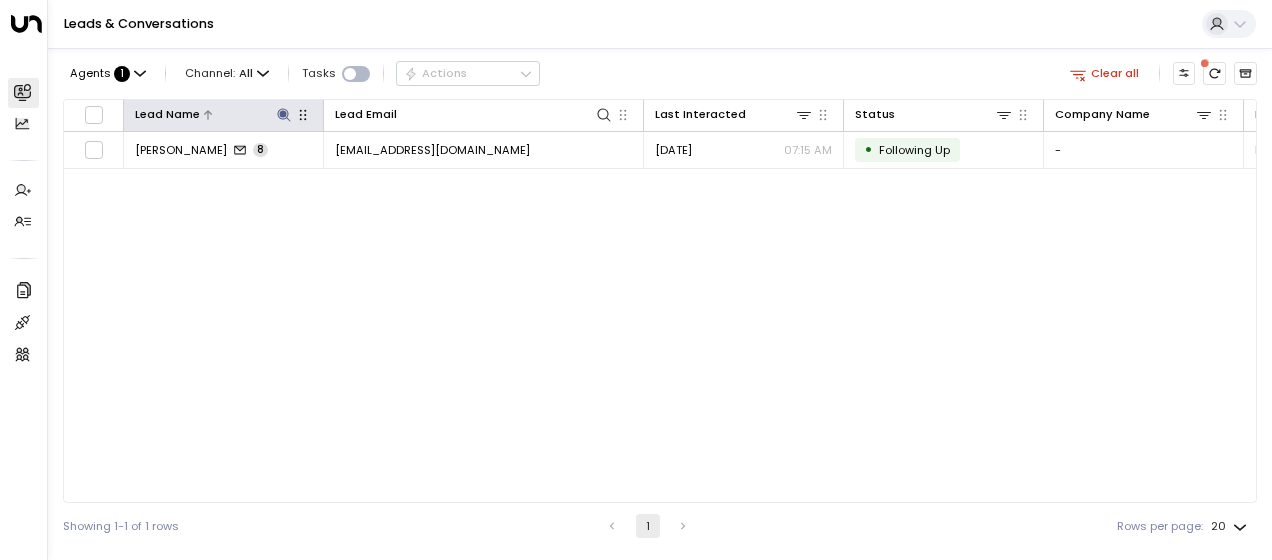 click 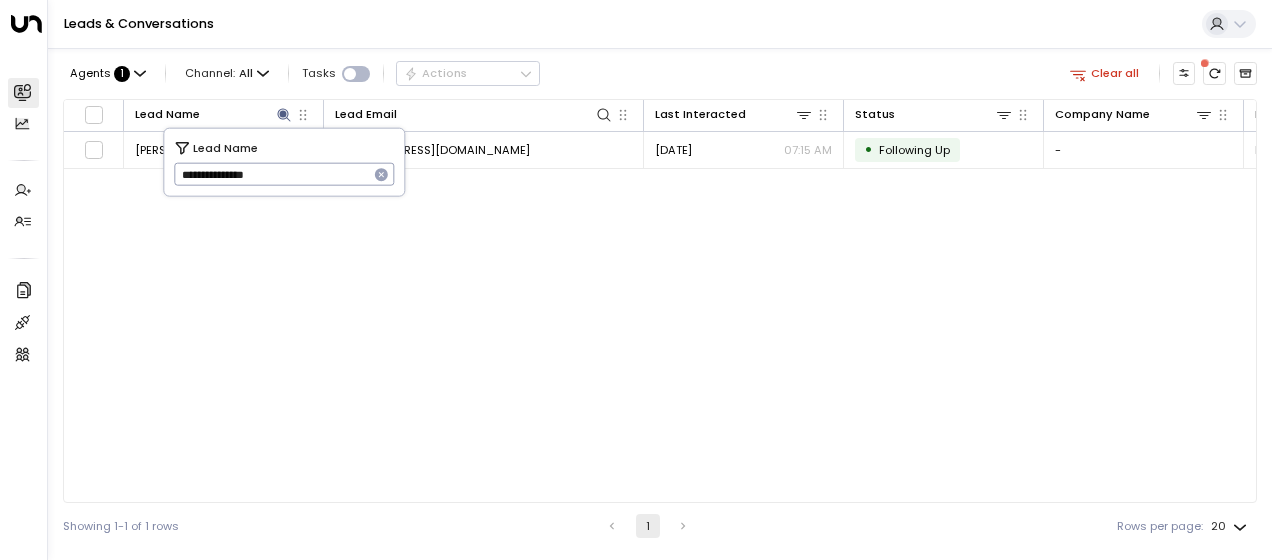 click on "**********" at bounding box center (271, 174) 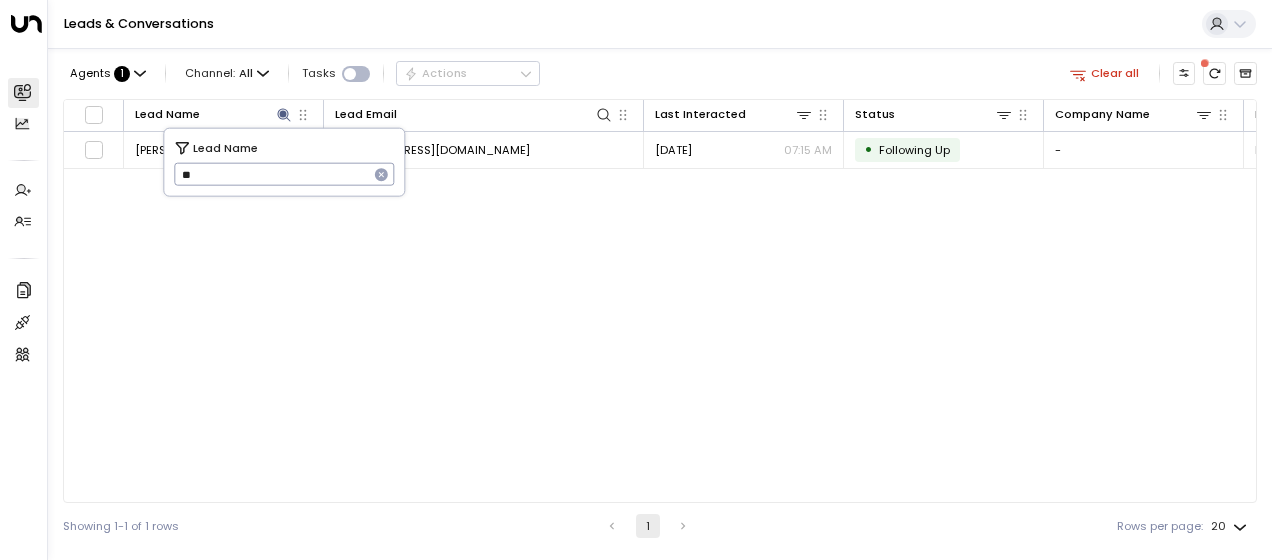 type on "*" 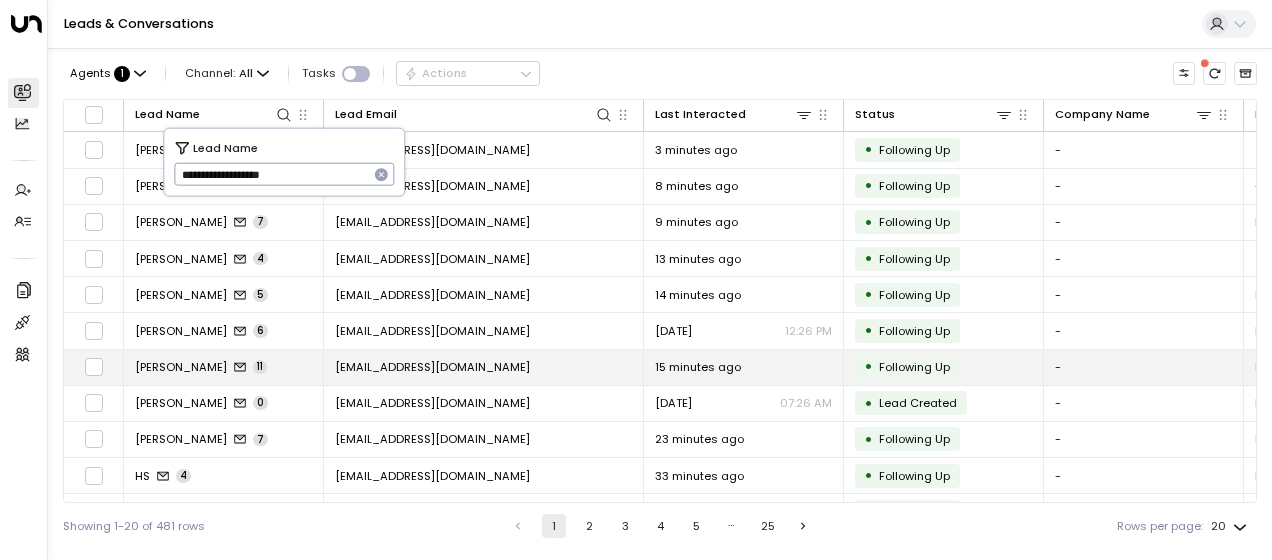 type on "**********" 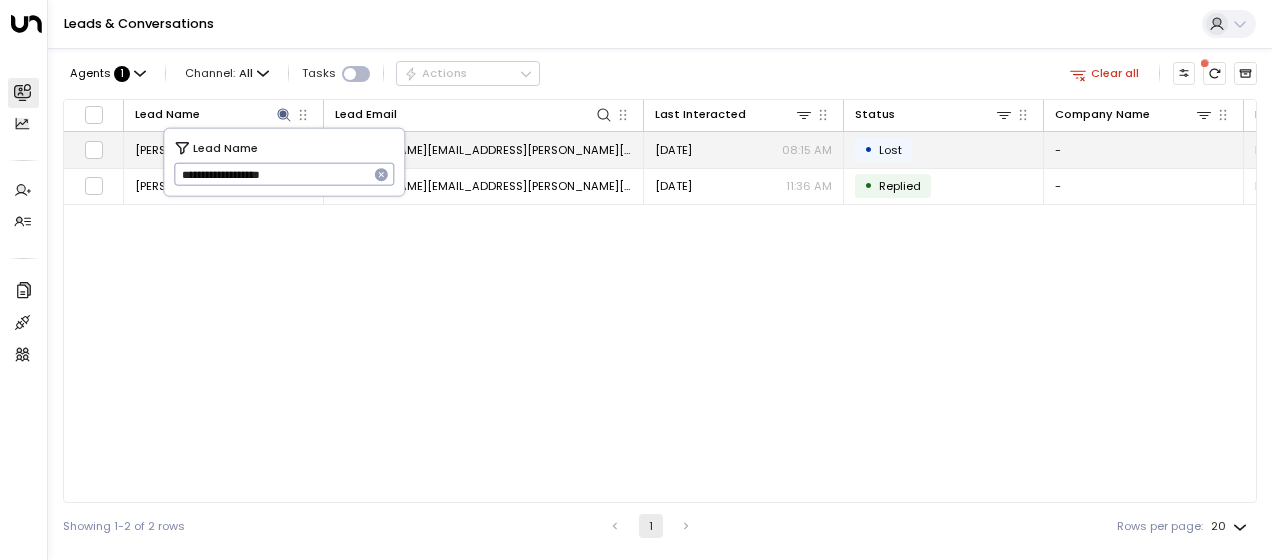 click on "[PERSON_NAME][EMAIL_ADDRESS][PERSON_NAME][DOMAIN_NAME]" at bounding box center [483, 150] 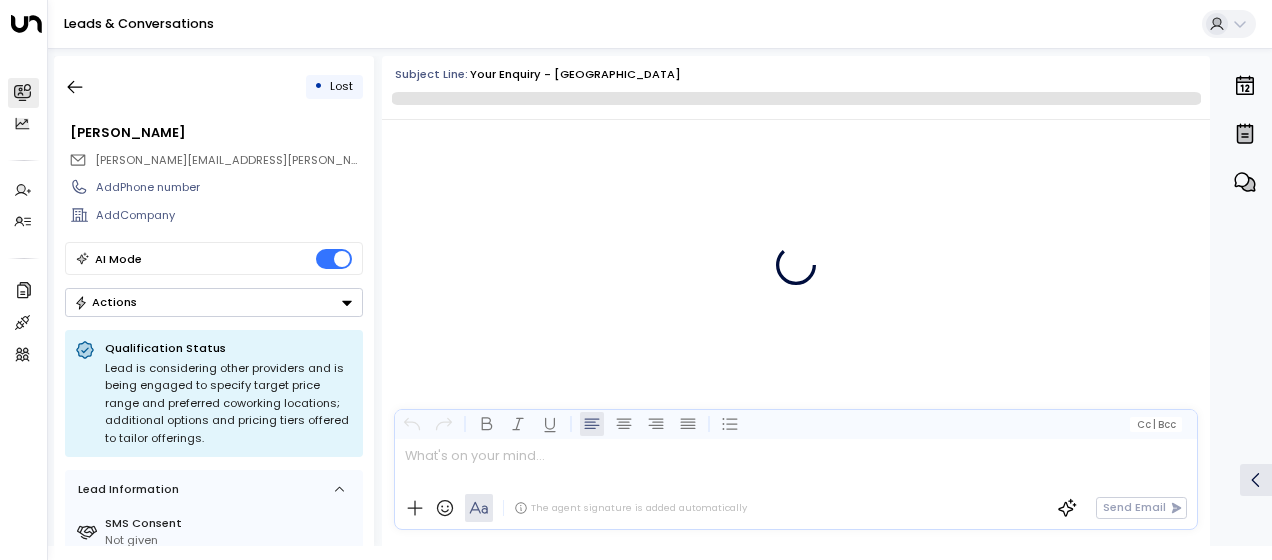 scroll, scrollTop: 4980, scrollLeft: 0, axis: vertical 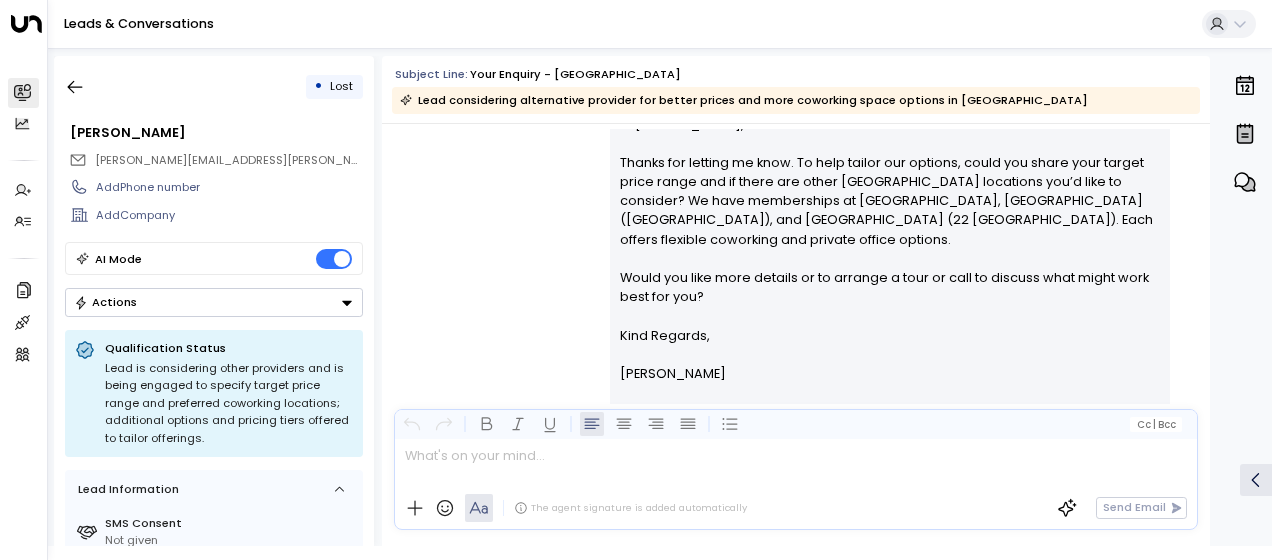 click on "[PERSON_NAME] • 08:15 AM • Email Hi [PERSON_NAME], Thanks for letting me know. To help tailor our options, could you share your target price range and if there are other [GEOGRAPHIC_DATA] locations you’d like to consider? We have memberships at [GEOGRAPHIC_DATA], [GEOGRAPHIC_DATA] ([GEOGRAPHIC_DATA]), and [GEOGRAPHIC_DATA] (22 [GEOGRAPHIC_DATA]). Each offers flexible coworking and private office options. Would you like more details or to arrange a tour or call to discuss what might work best for you? Kind Regards, [PERSON_NAME] ________________________________________________________________________________________________________________________________________________________________________________________________________uniti_thread_id_58d92a8f-edb1-4eeb-8632-ebff75f81fc0" at bounding box center (796, 256) 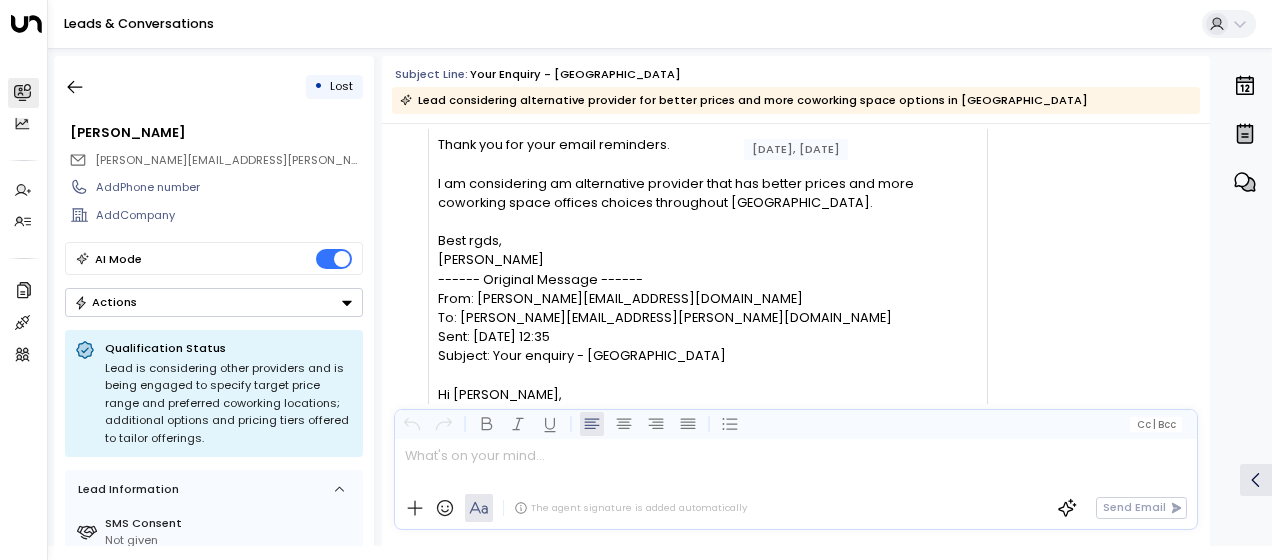 scroll, scrollTop: 3820, scrollLeft: 0, axis: vertical 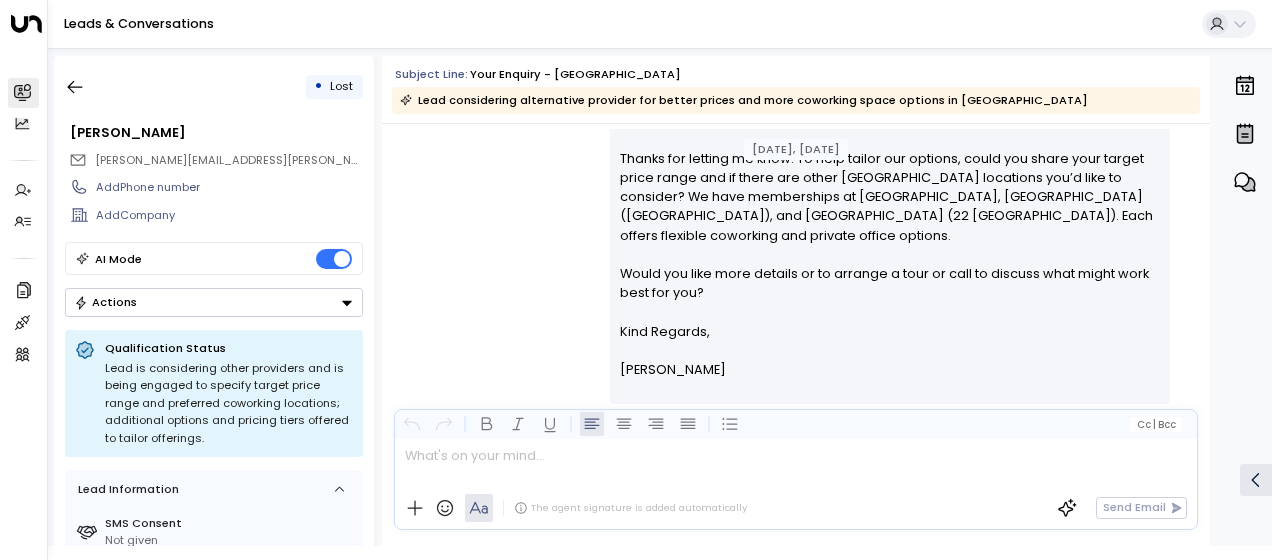 drag, startPoint x: 440, startPoint y: 144, endPoint x: 556, endPoint y: 409, distance: 289.27667 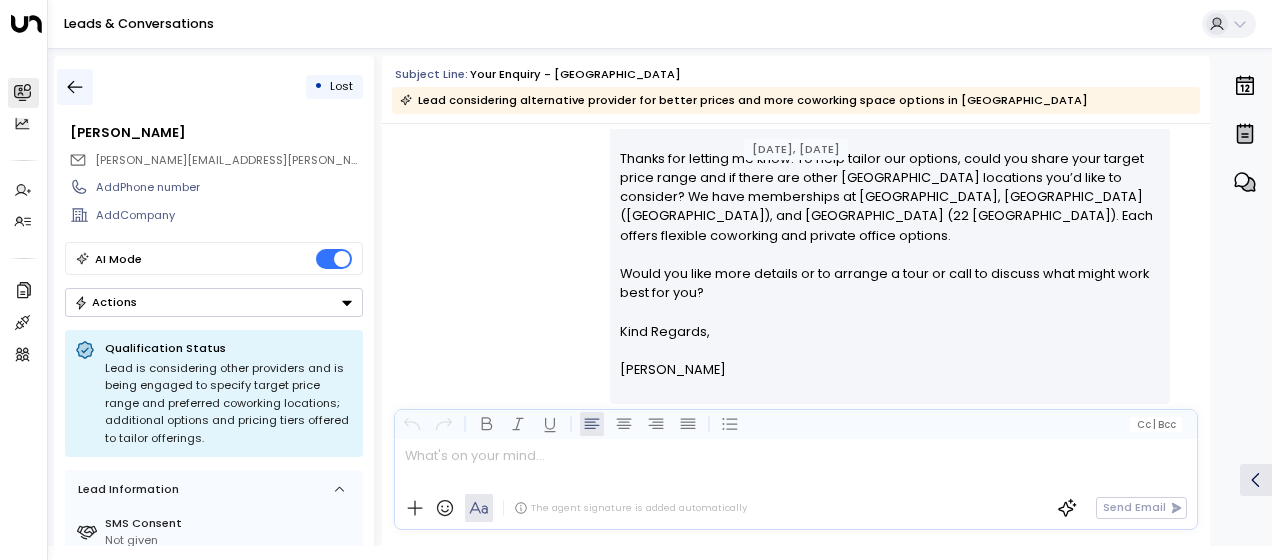 click 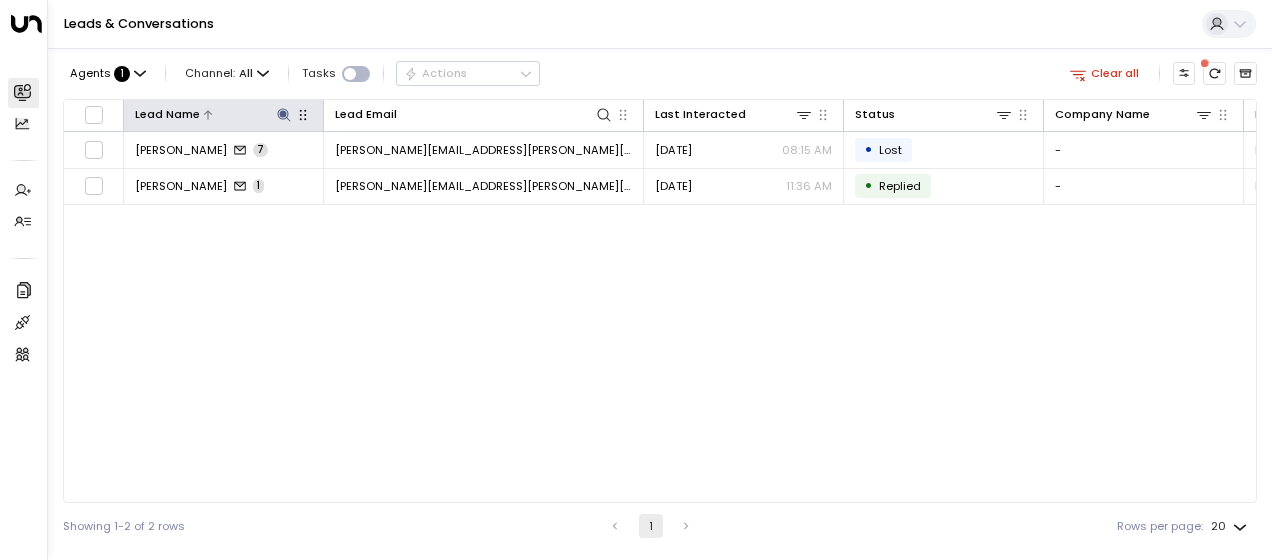click 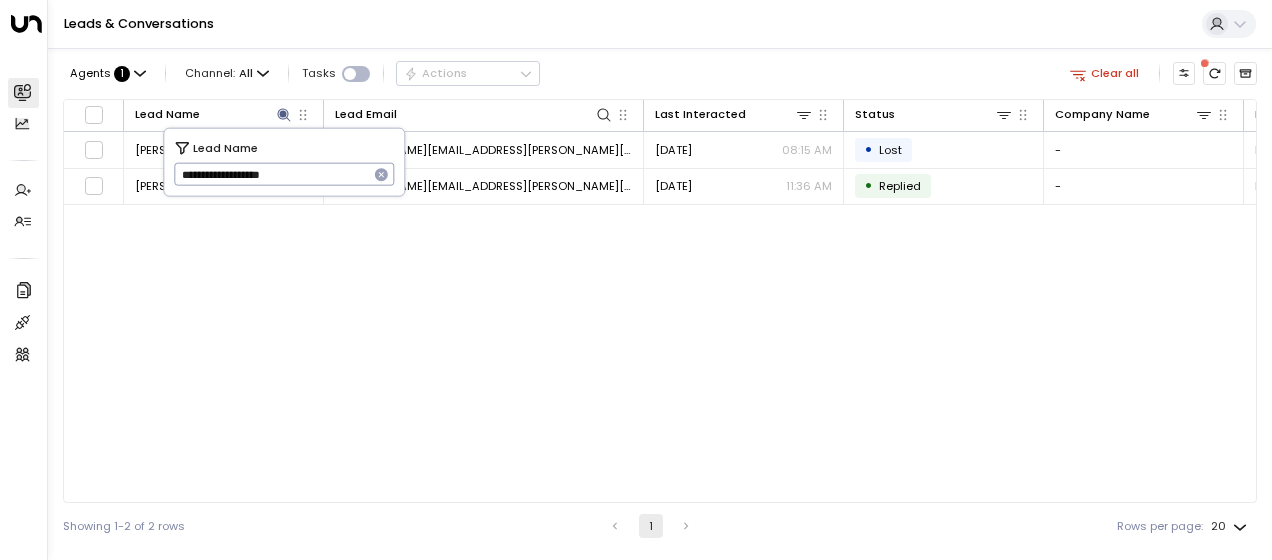 click on "**********" at bounding box center (271, 174) 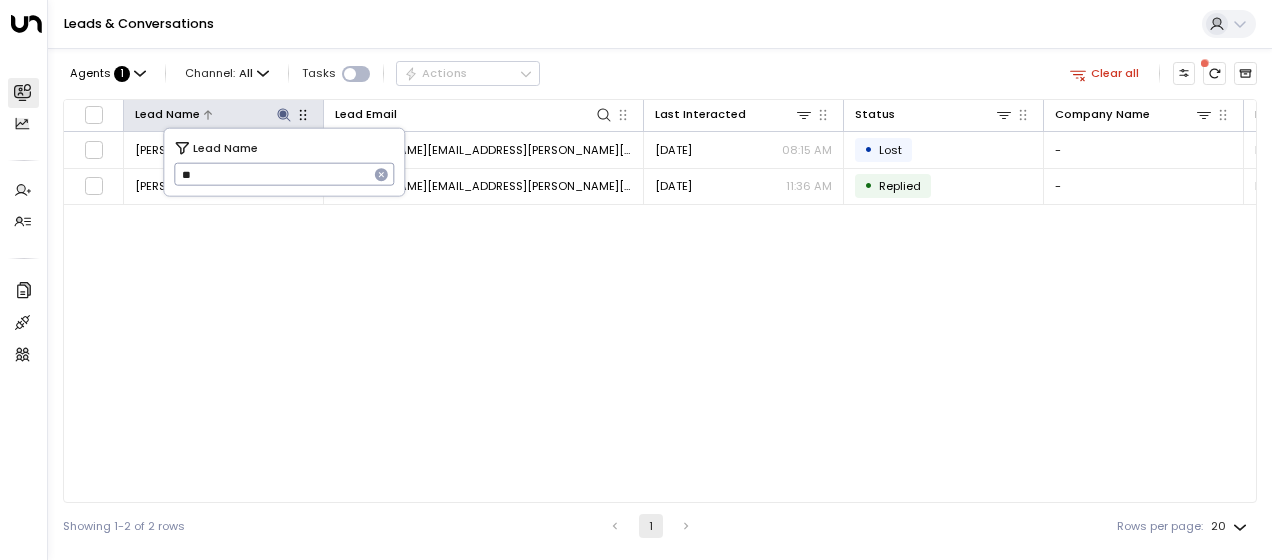 type on "*" 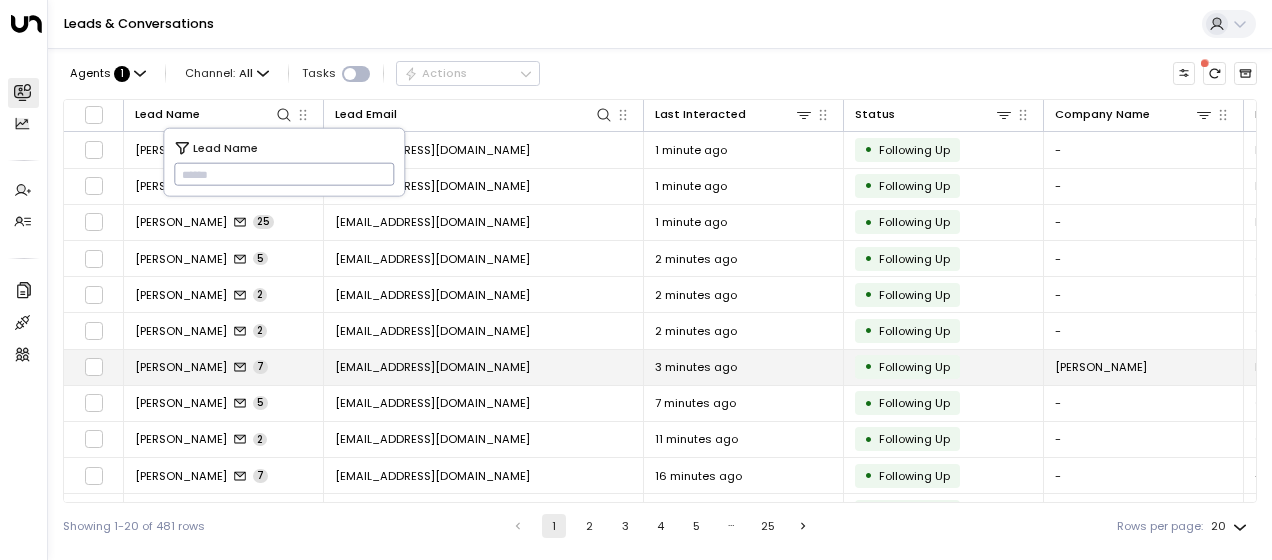 type on "*********" 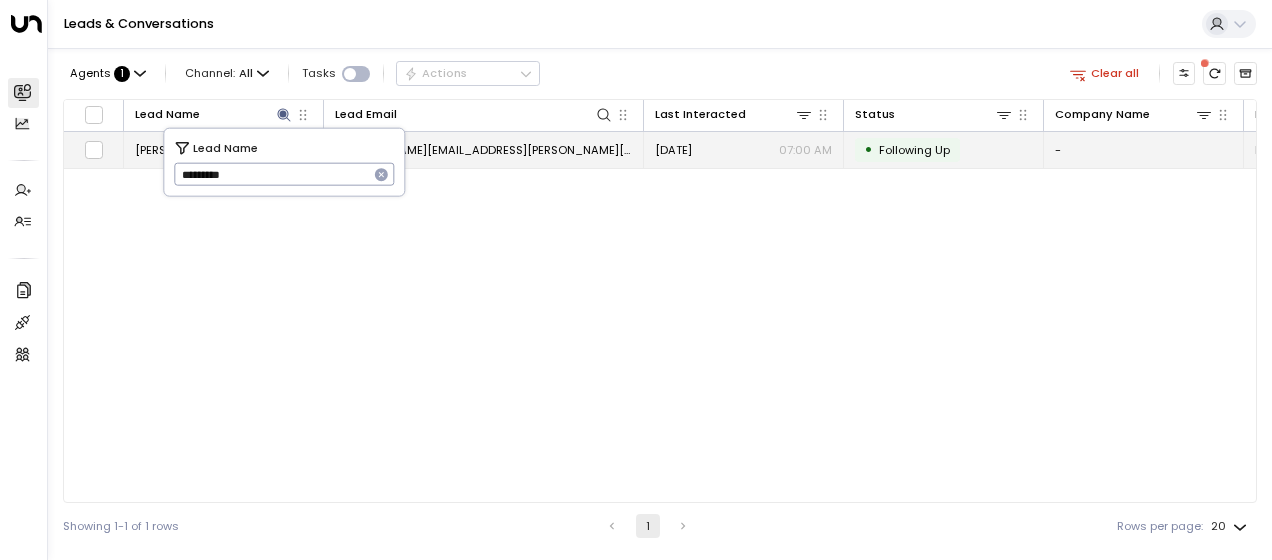 click on "[PERSON_NAME][EMAIL_ADDRESS][PERSON_NAME][DOMAIN_NAME]" at bounding box center [483, 150] 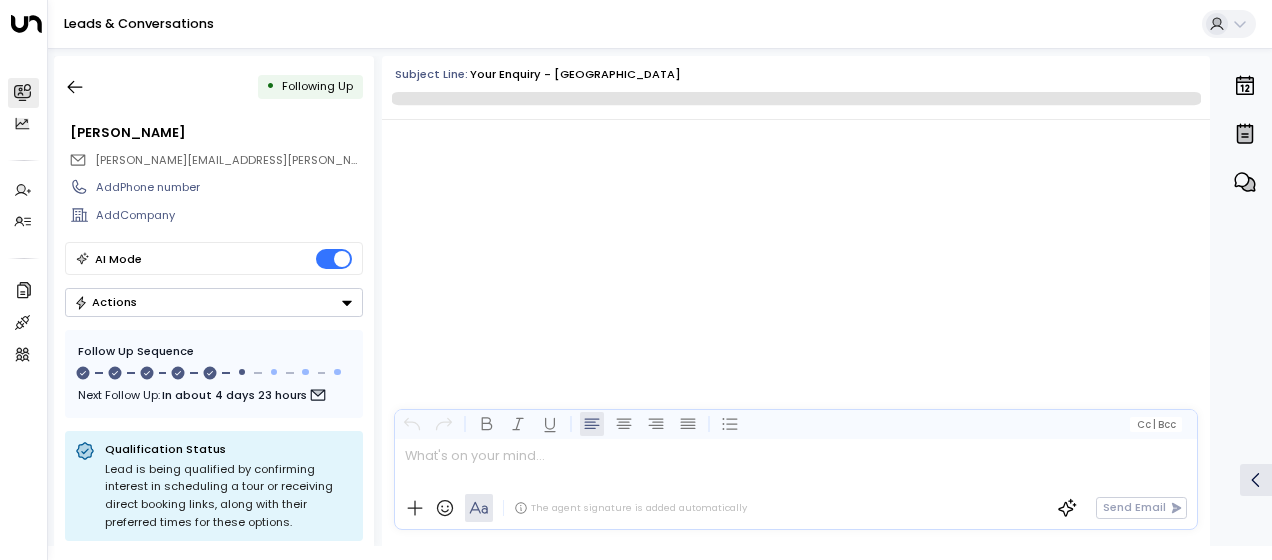 scroll, scrollTop: 3769, scrollLeft: 0, axis: vertical 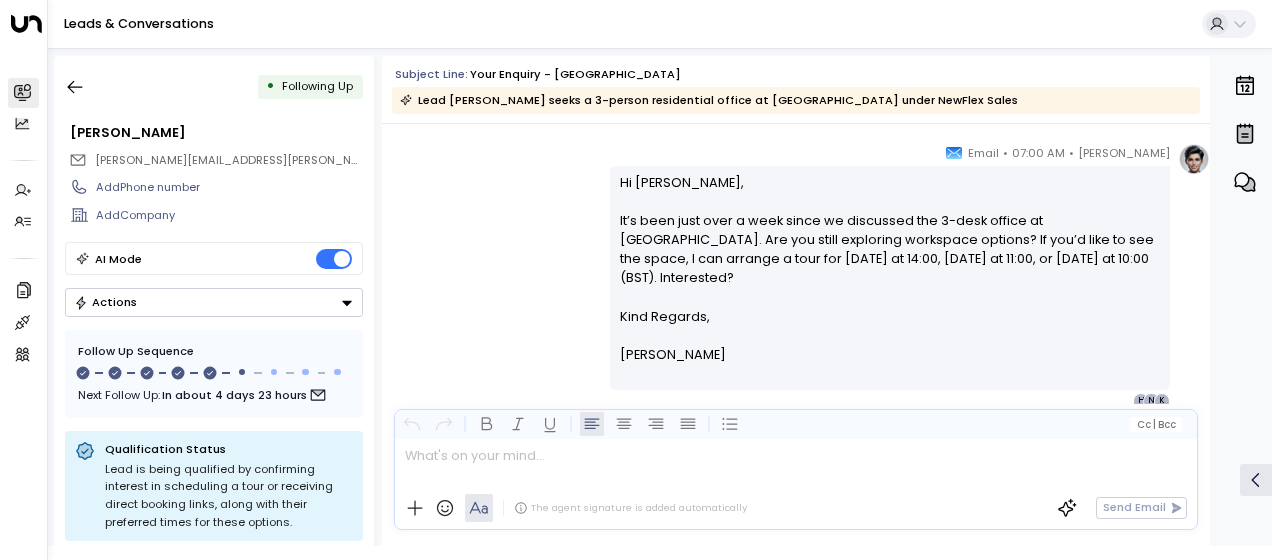drag, startPoint x: 616, startPoint y: 176, endPoint x: 704, endPoint y: 360, distance: 203.96078 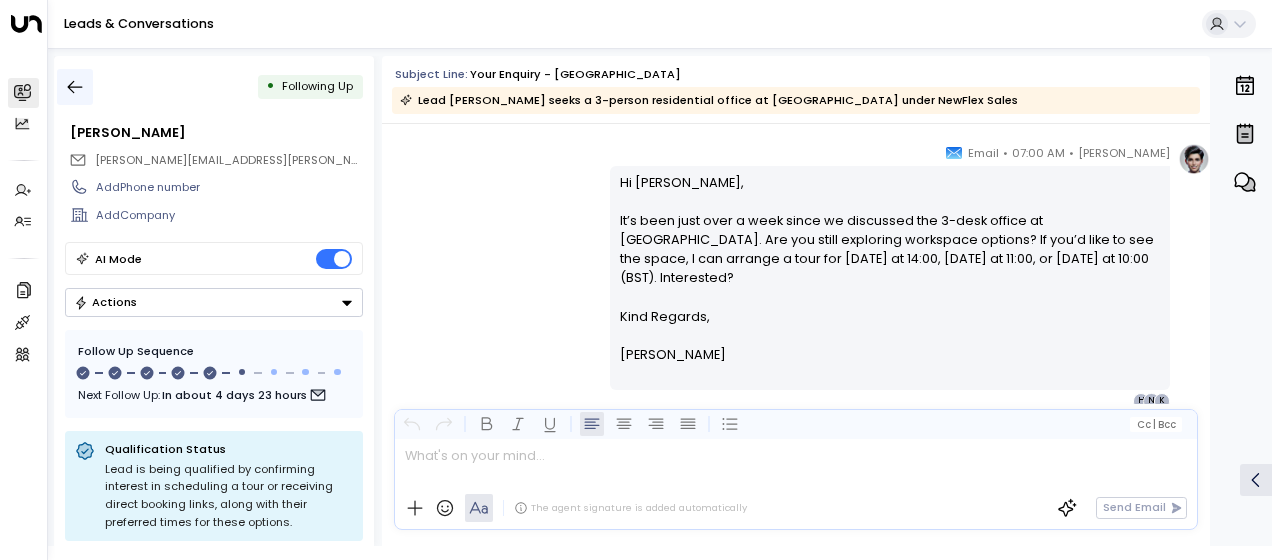 click 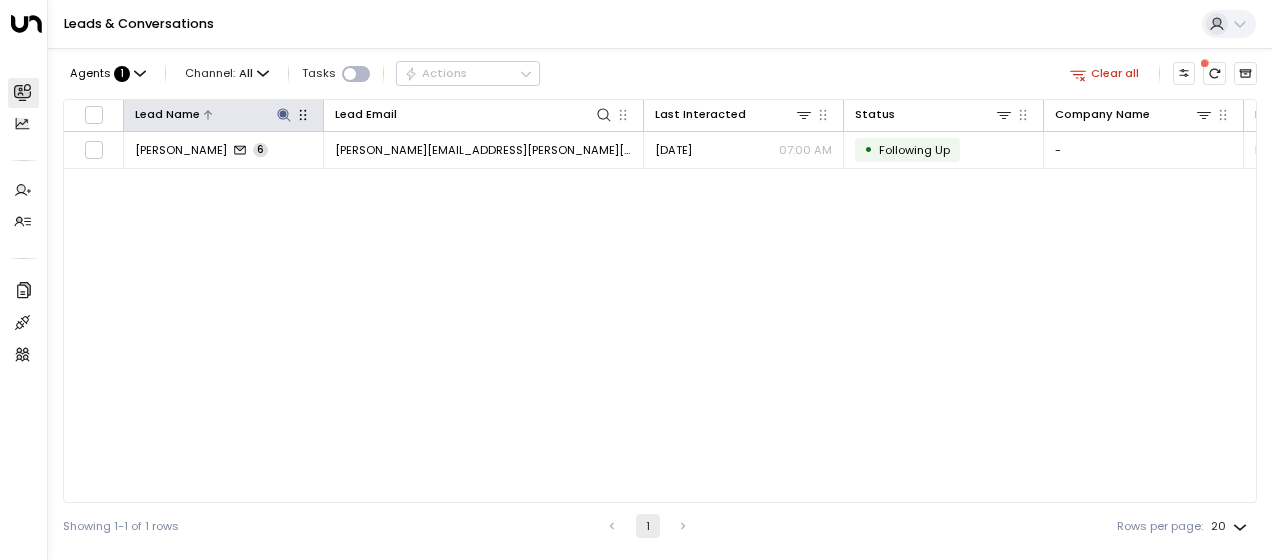 click 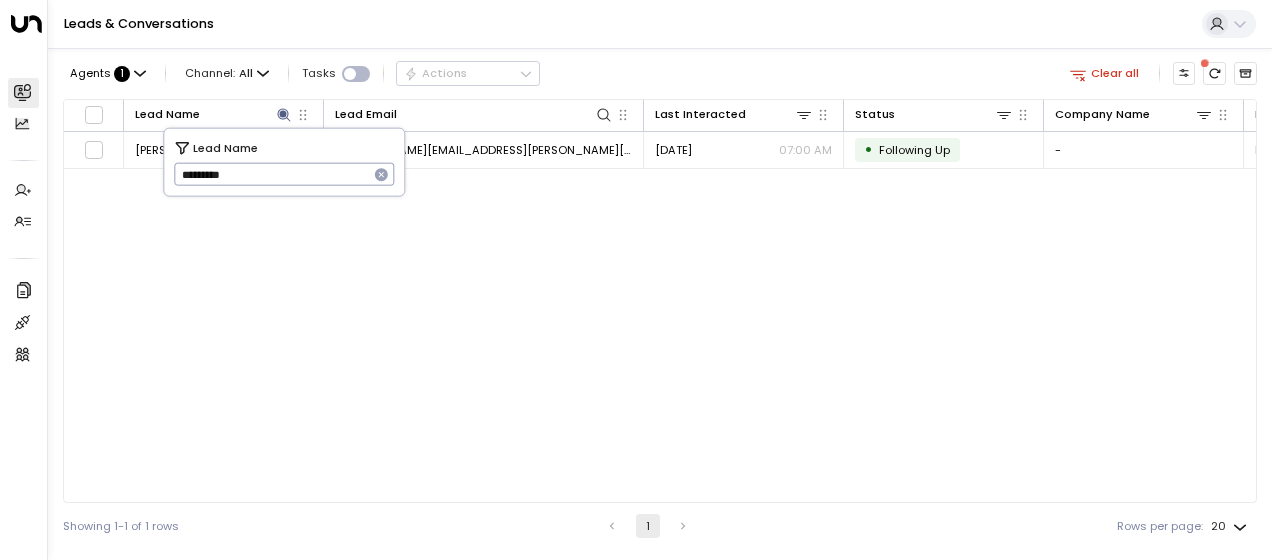 click on "*********" at bounding box center [271, 174] 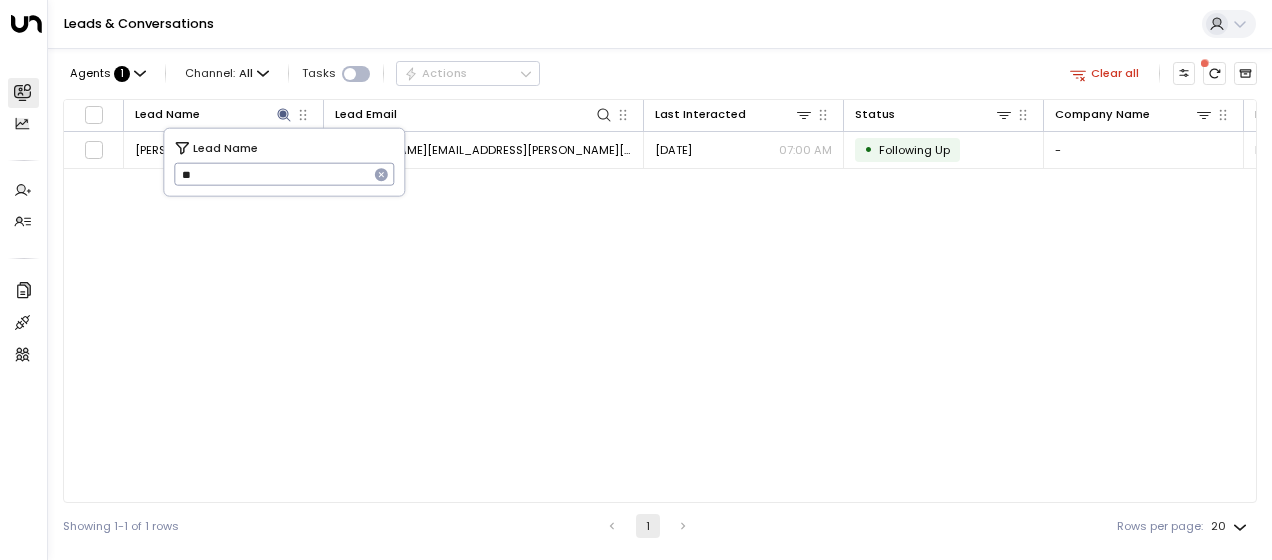 type on "*" 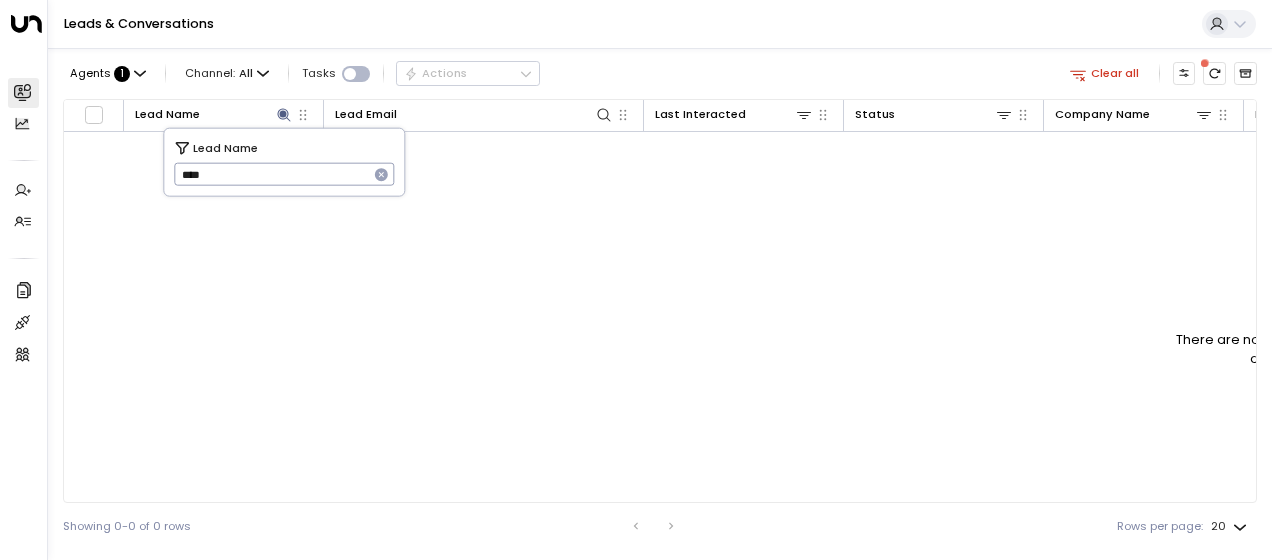 click on "****" at bounding box center [271, 174] 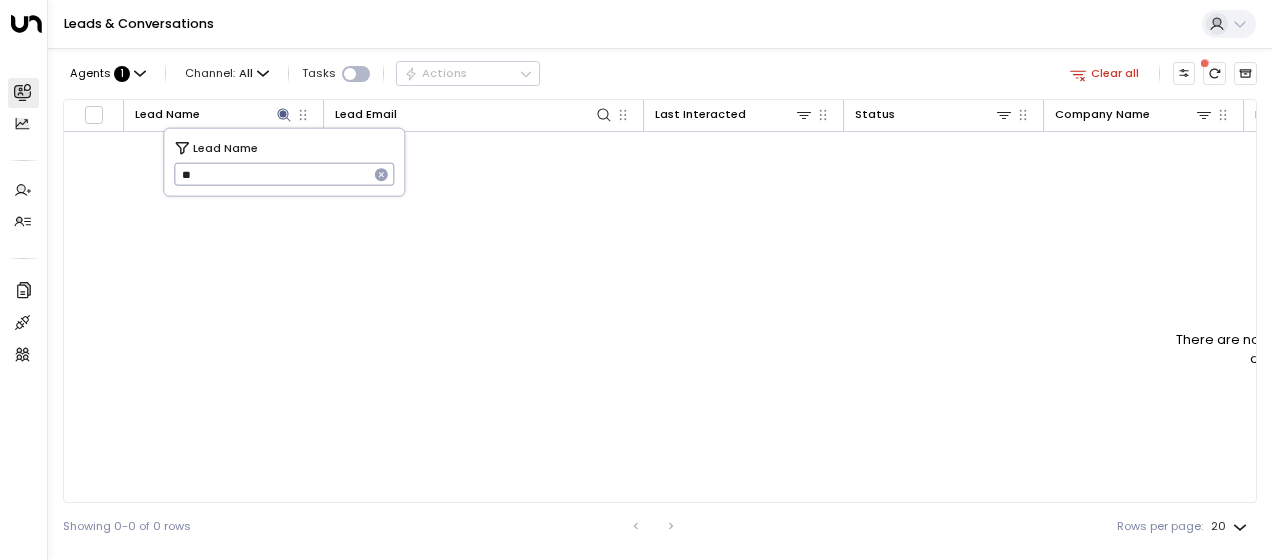 type on "*" 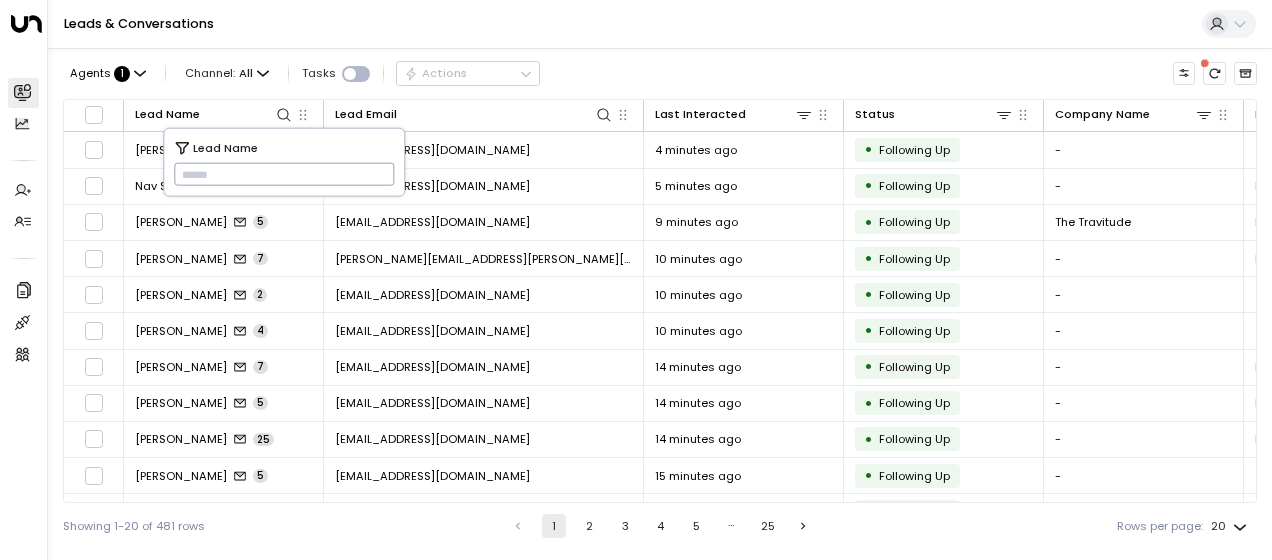 click at bounding box center [284, 174] 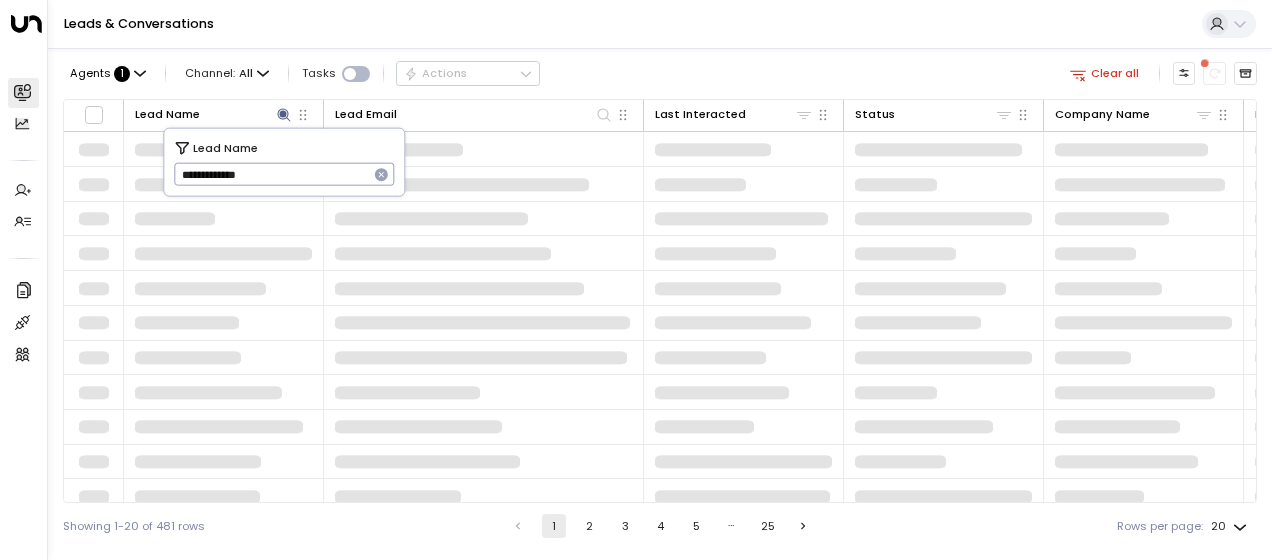 type on "**********" 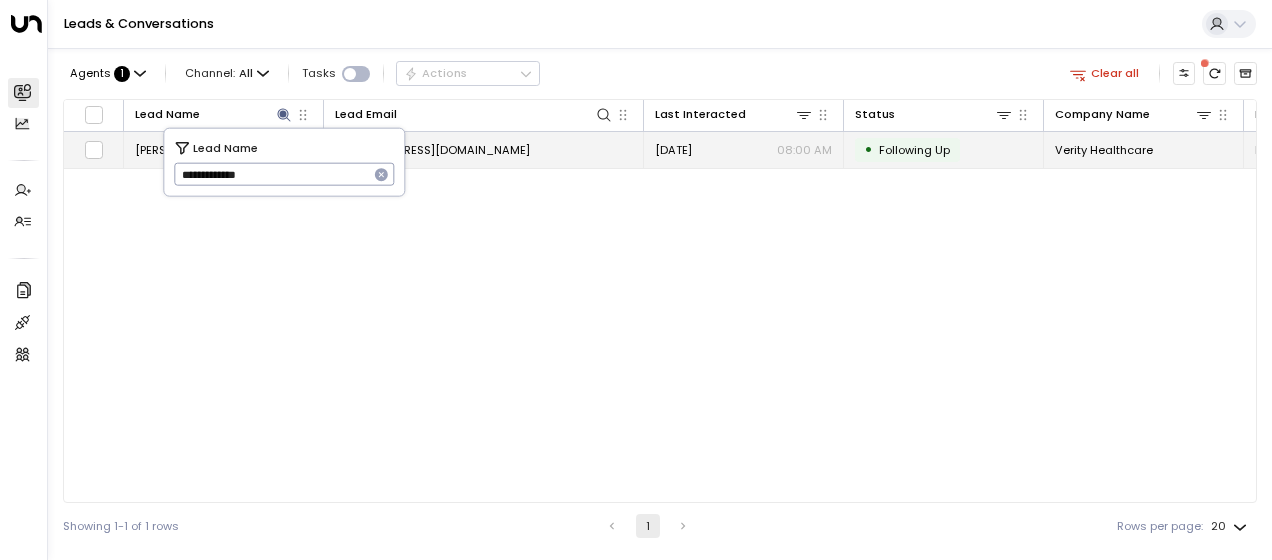 click on "[EMAIL_ADDRESS][DOMAIN_NAME]" at bounding box center (432, 150) 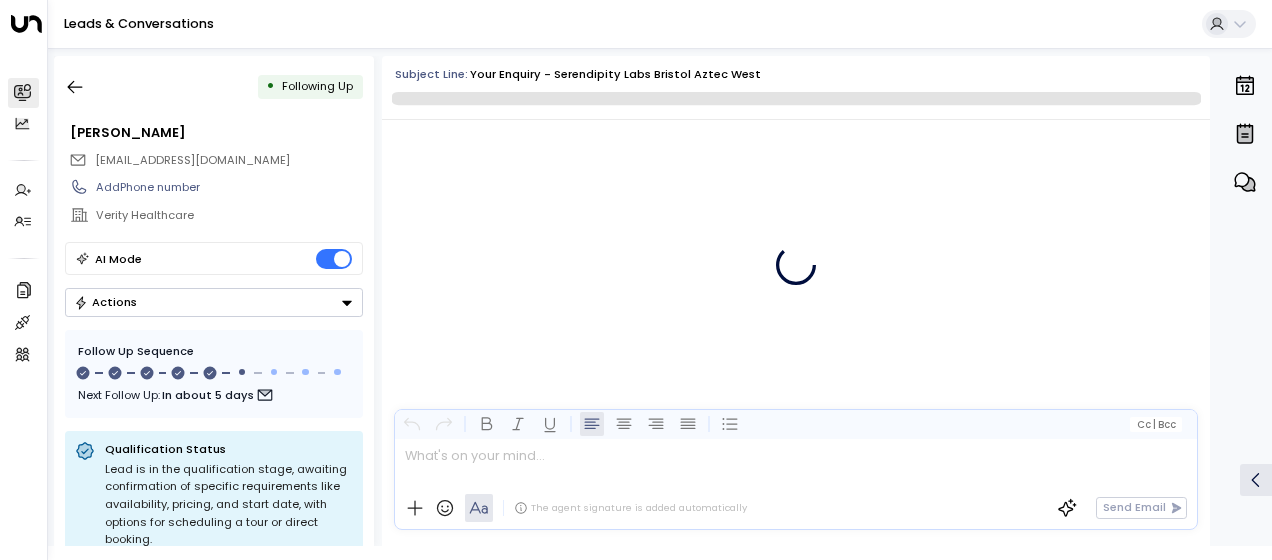 scroll, scrollTop: 4289, scrollLeft: 0, axis: vertical 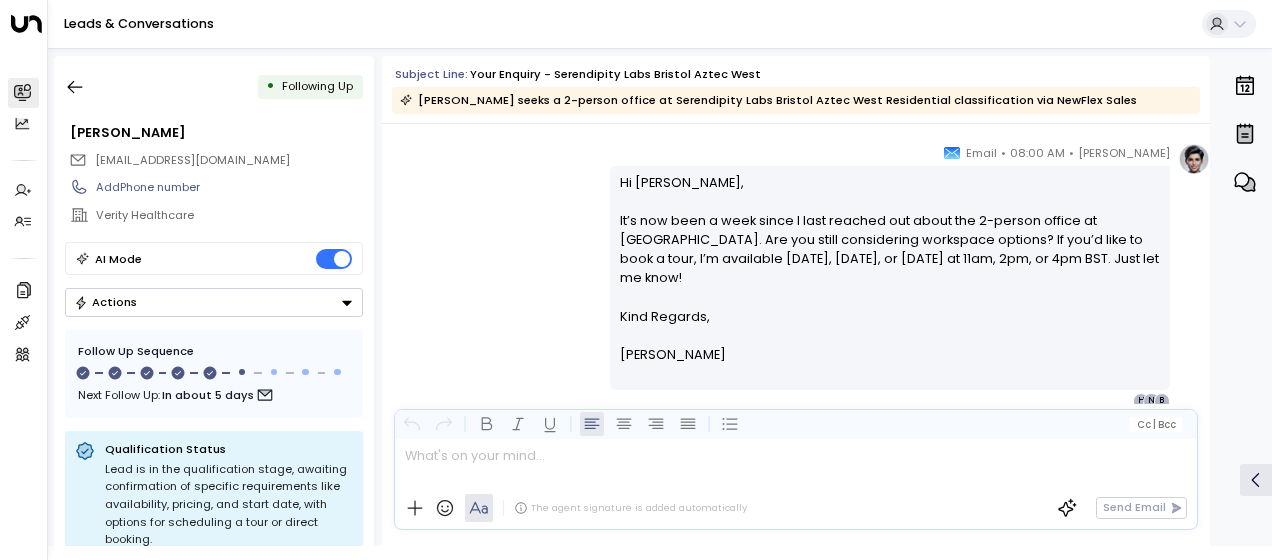 drag, startPoint x: 615, startPoint y: 180, endPoint x: 718, endPoint y: 356, distance: 203.92401 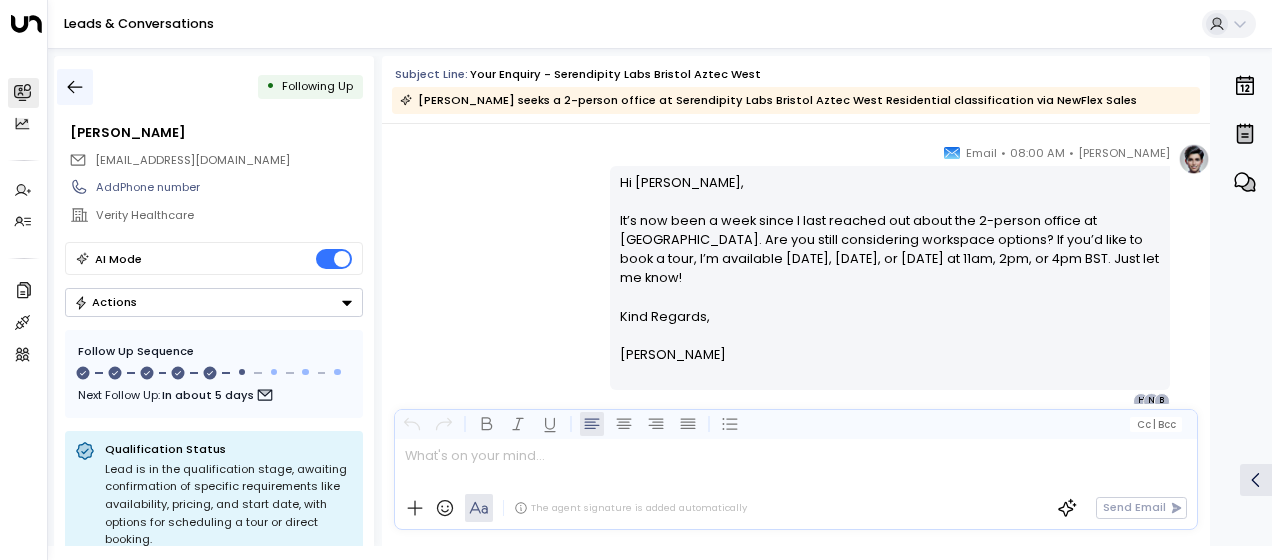 click 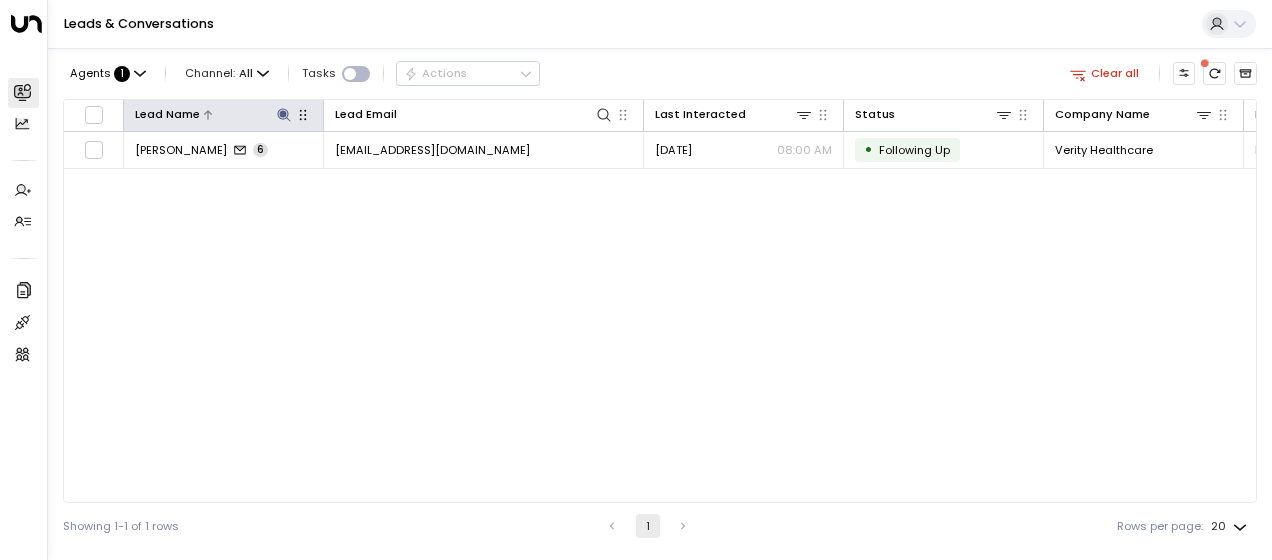 click 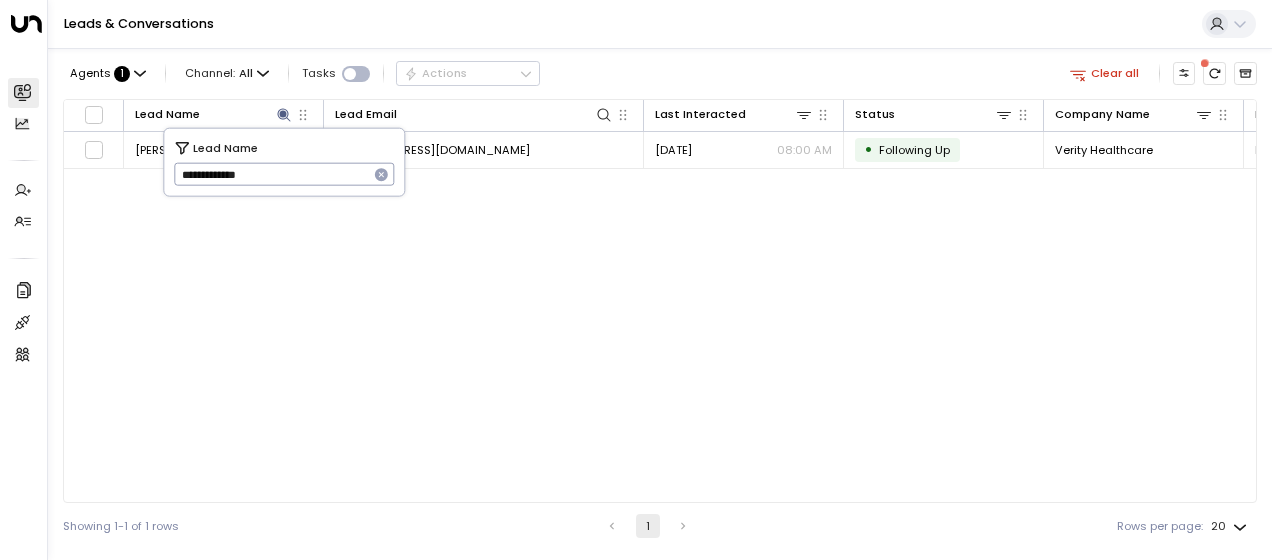 click on "**********" at bounding box center (271, 174) 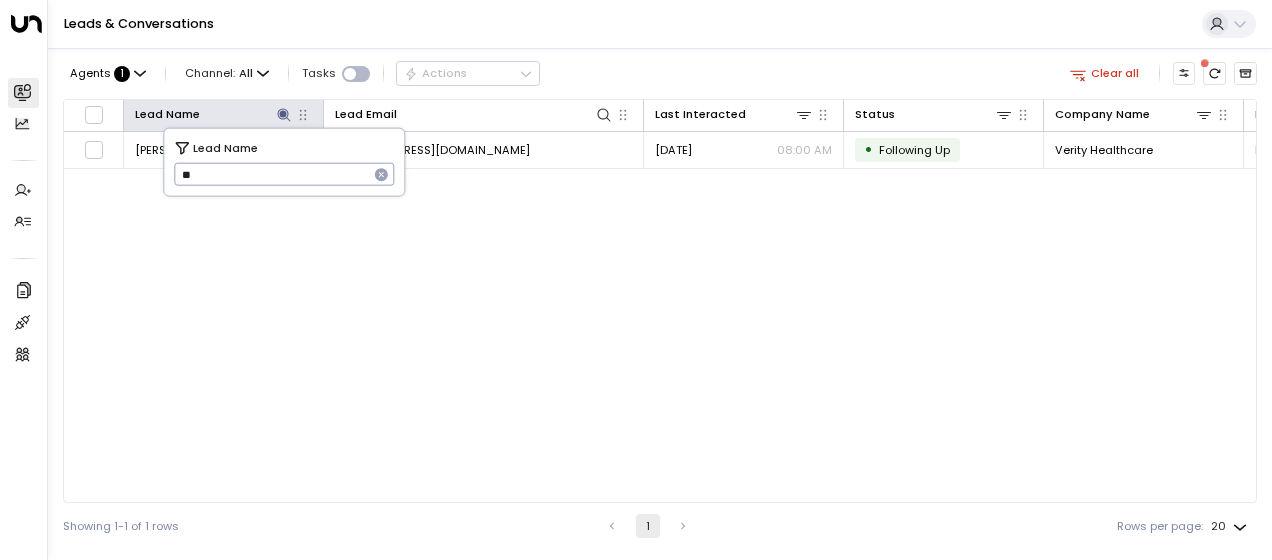 type on "*" 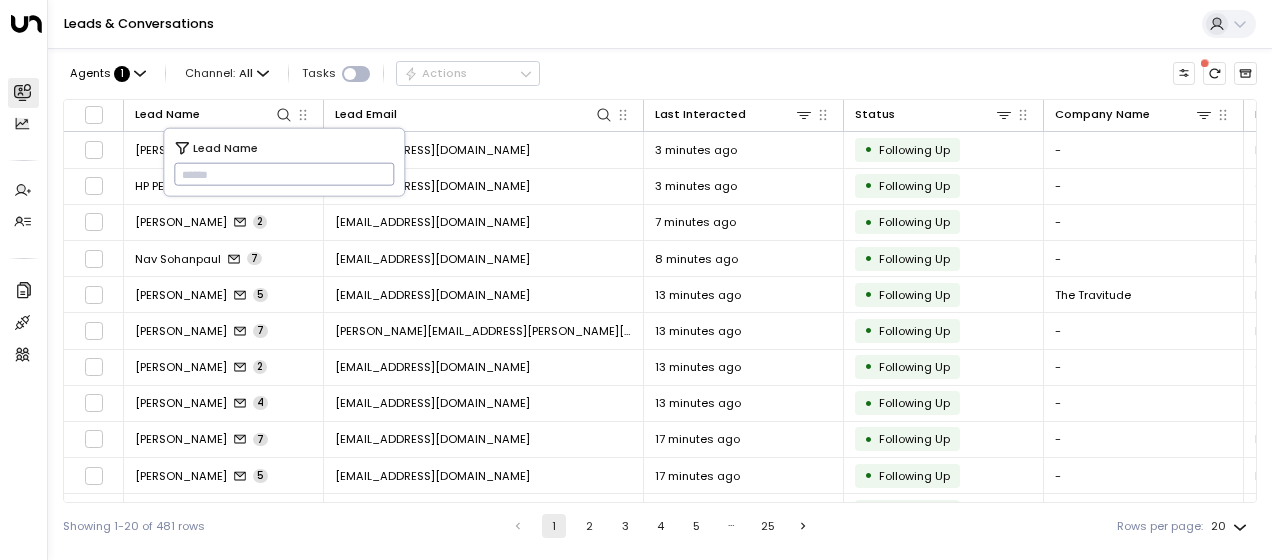 type on "**********" 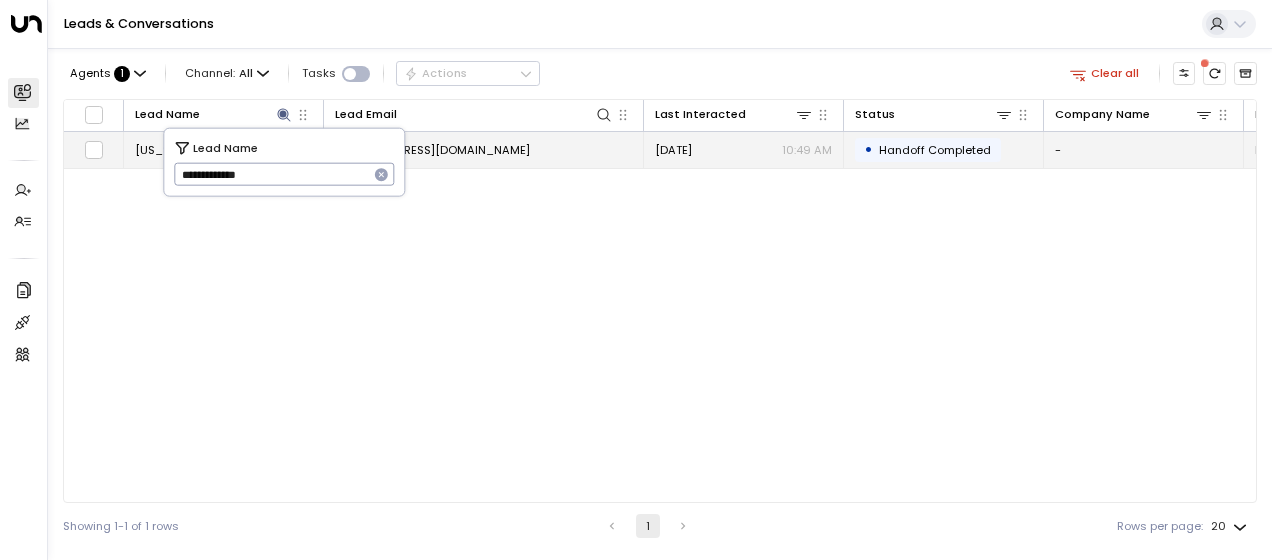 click on "[EMAIL_ADDRESS][DOMAIN_NAME]" at bounding box center (432, 150) 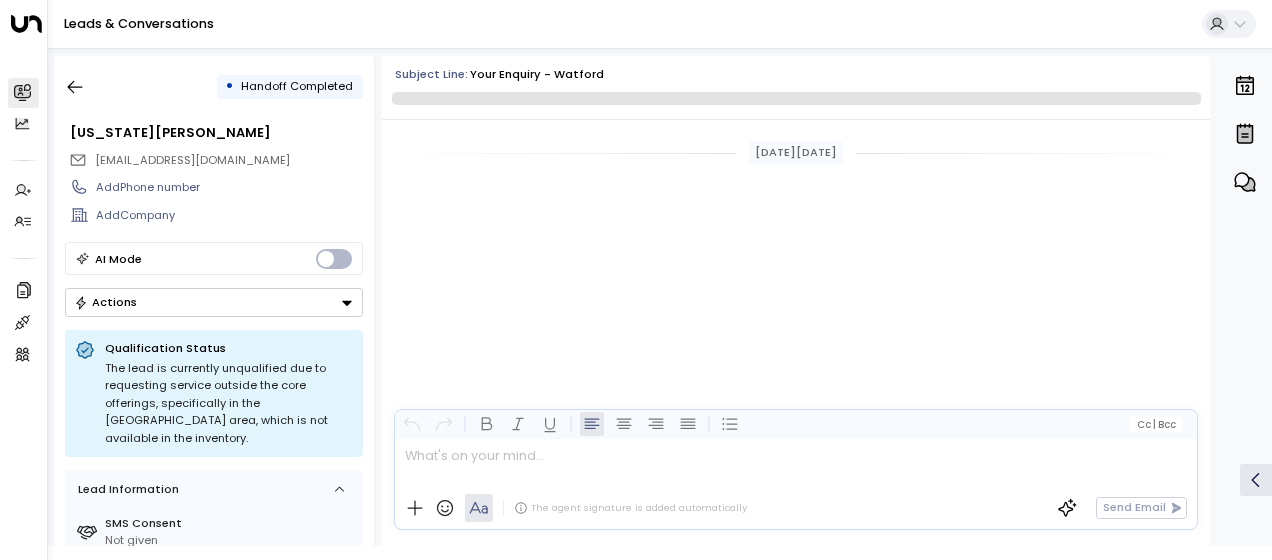 scroll, scrollTop: 1982, scrollLeft: 0, axis: vertical 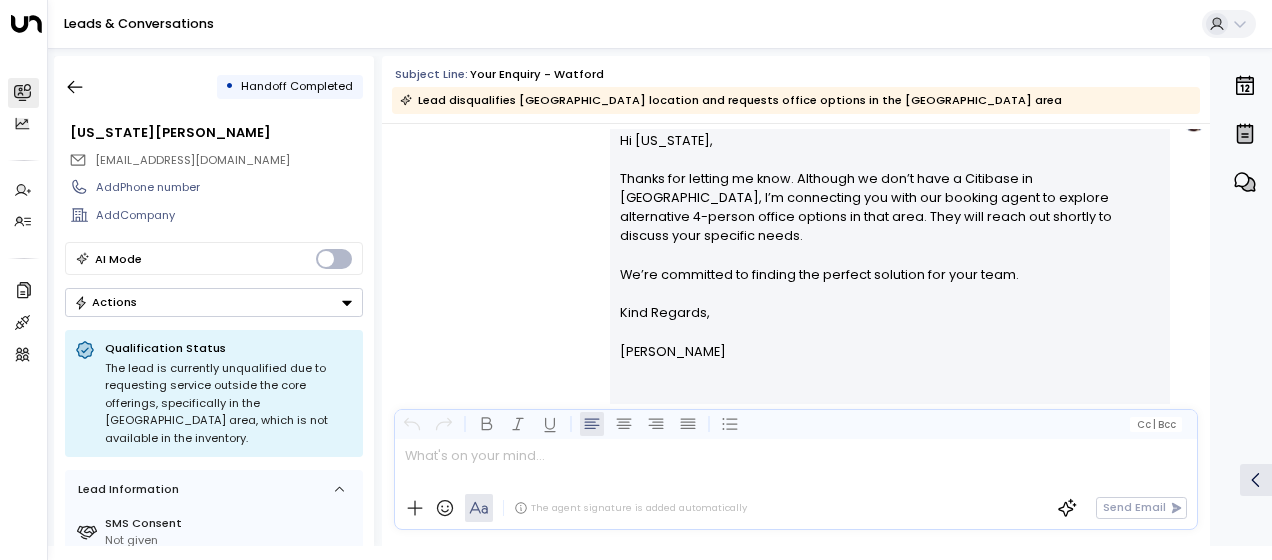 click on "[PERSON_NAME] • 10:49 AM • Email Hi [US_STATE], Thanks for letting me know. Although we don’t have a Citibase in [GEOGRAPHIC_DATA], I’m connecting you with our booking agent to explore alternative 4-person office options in that area. They will reach out shortly to discuss your specific needs. We’re committed to finding the perfect solution for your team. Kind Regards, [PERSON_NAME] ________________________________________________________________________________________________________________________________________________________________________________________________________uniti_thread_id_702ff89b-36a7-4248-884a-df2d065cfaae O G N" at bounding box center [796, 272] 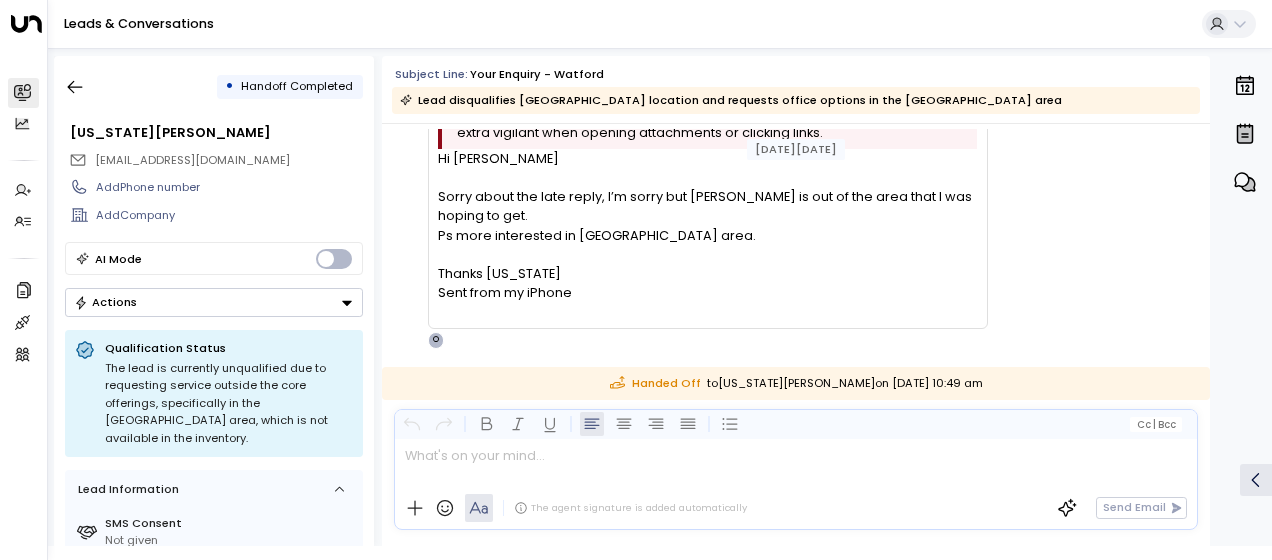 scroll, scrollTop: 1151, scrollLeft: 0, axis: vertical 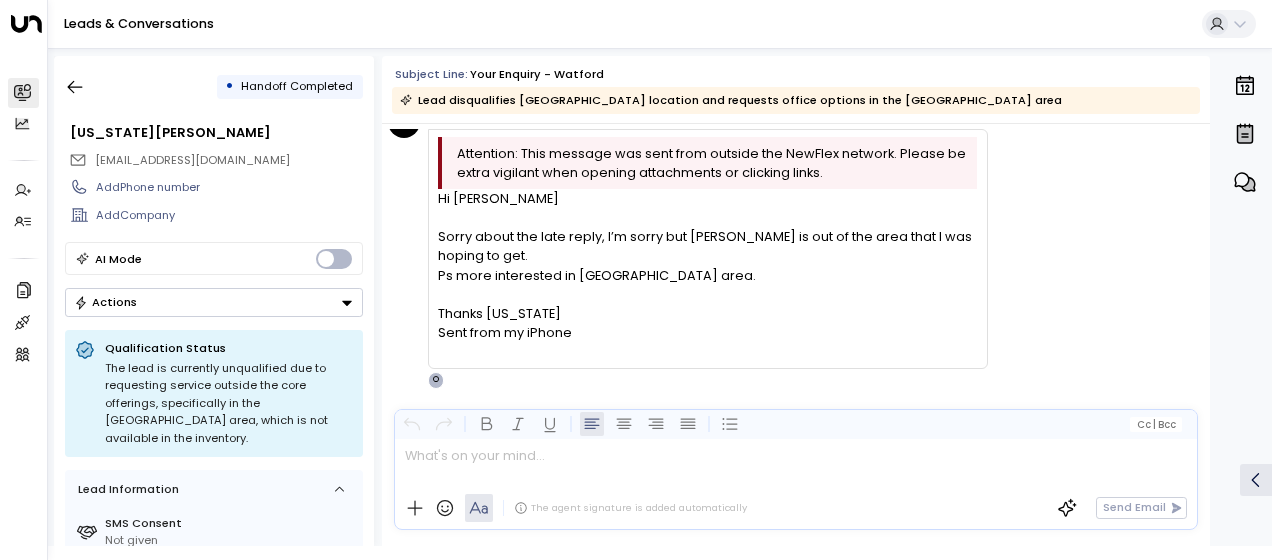 drag, startPoint x: 440, startPoint y: 196, endPoint x: 594, endPoint y: 338, distance: 209.47554 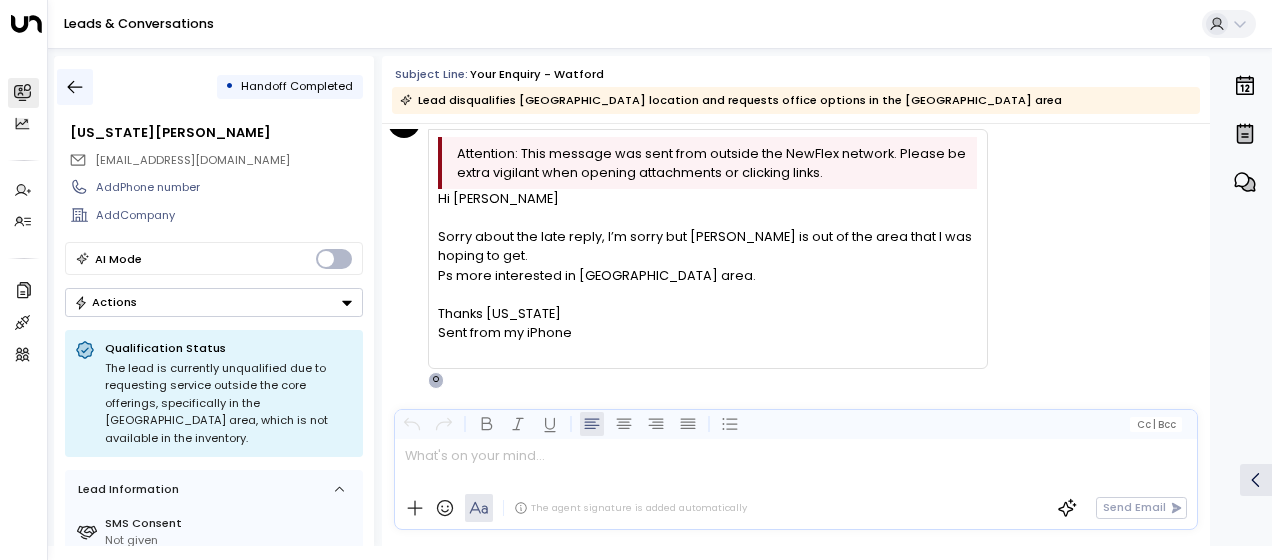 click 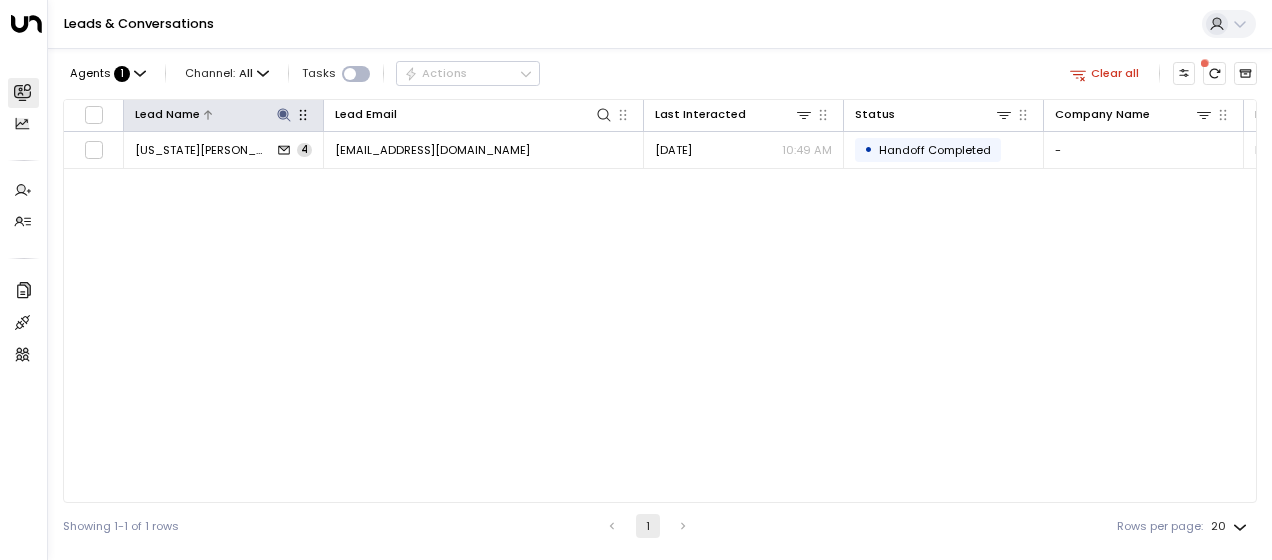 click 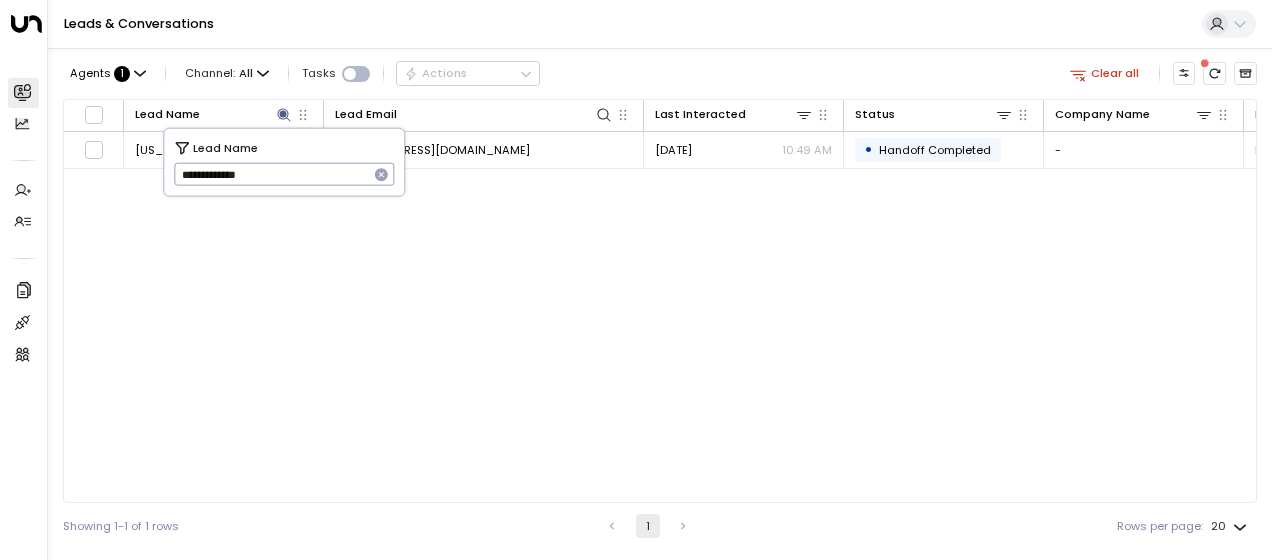 click on "**********" at bounding box center [271, 174] 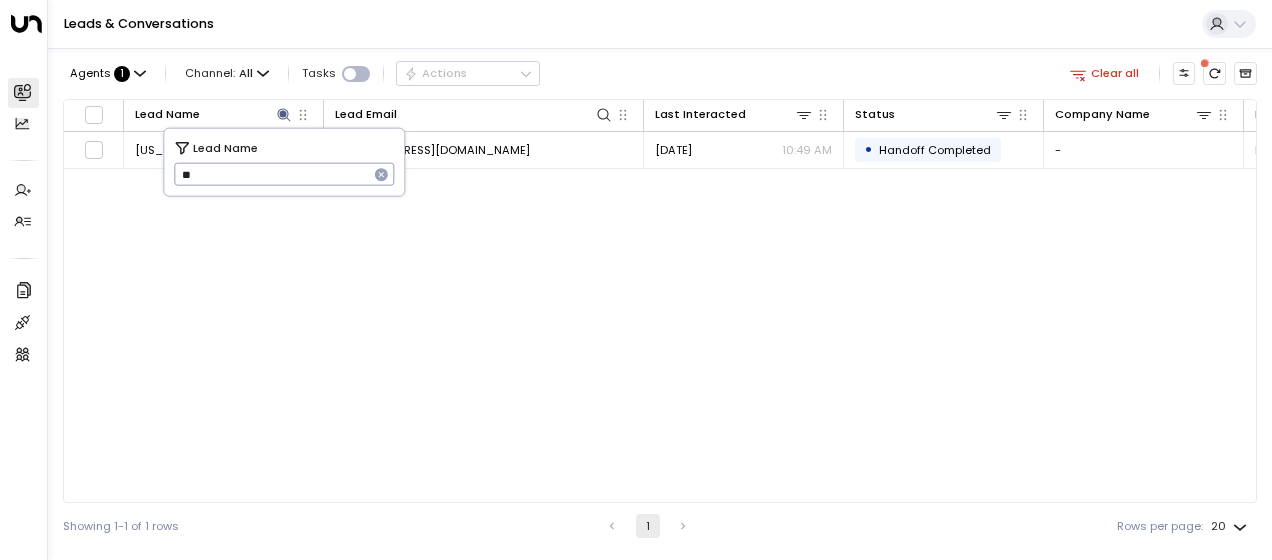 type on "*" 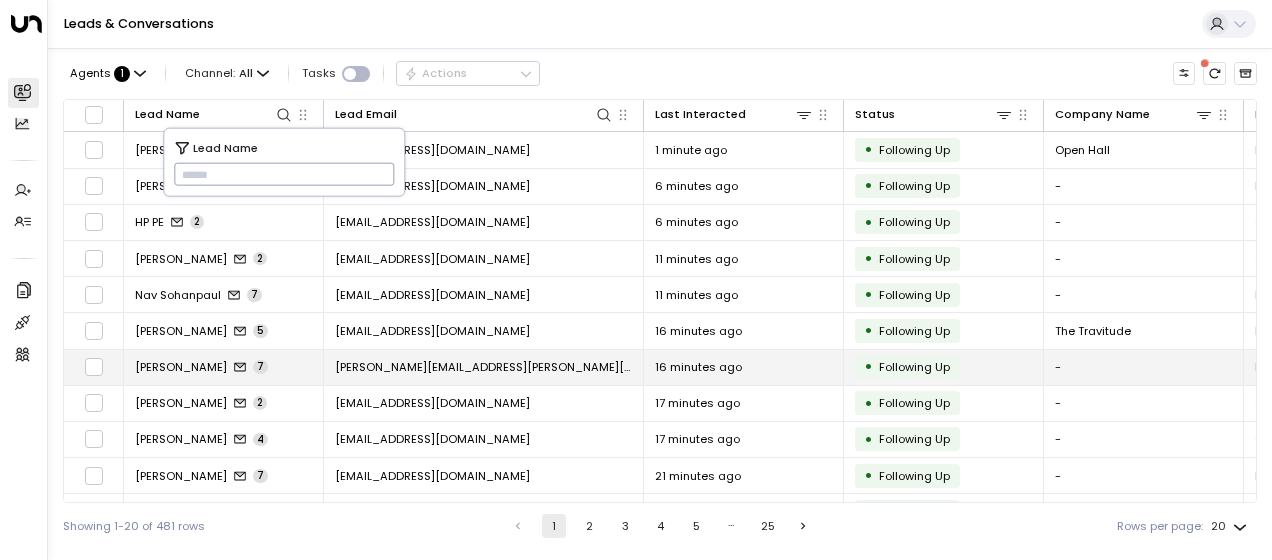 type on "*******" 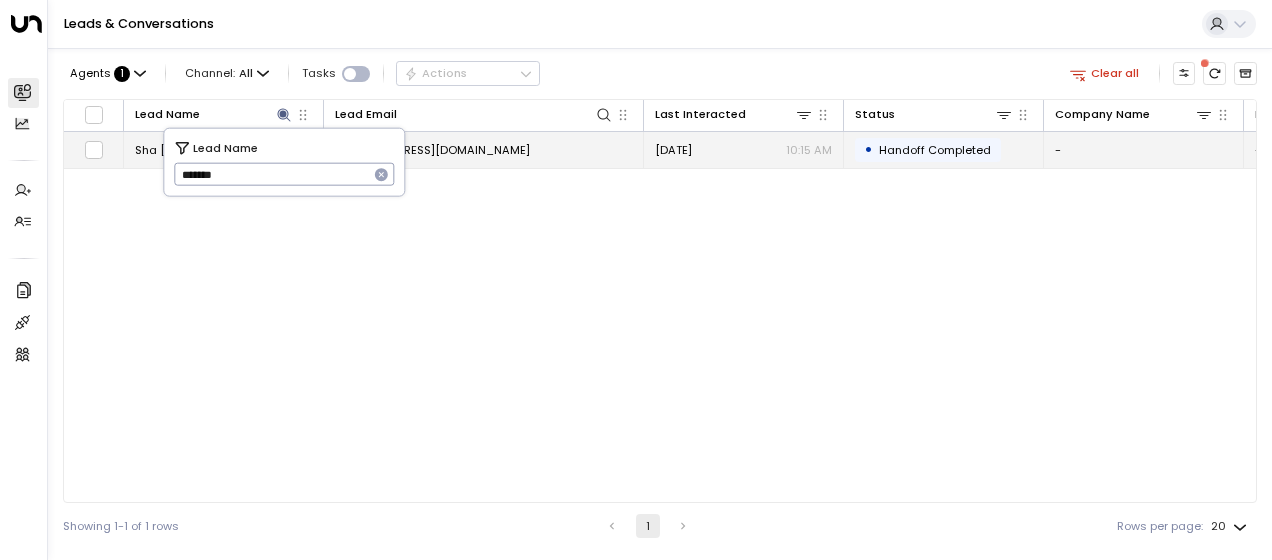 click on "[EMAIL_ADDRESS][DOMAIN_NAME]" at bounding box center (432, 150) 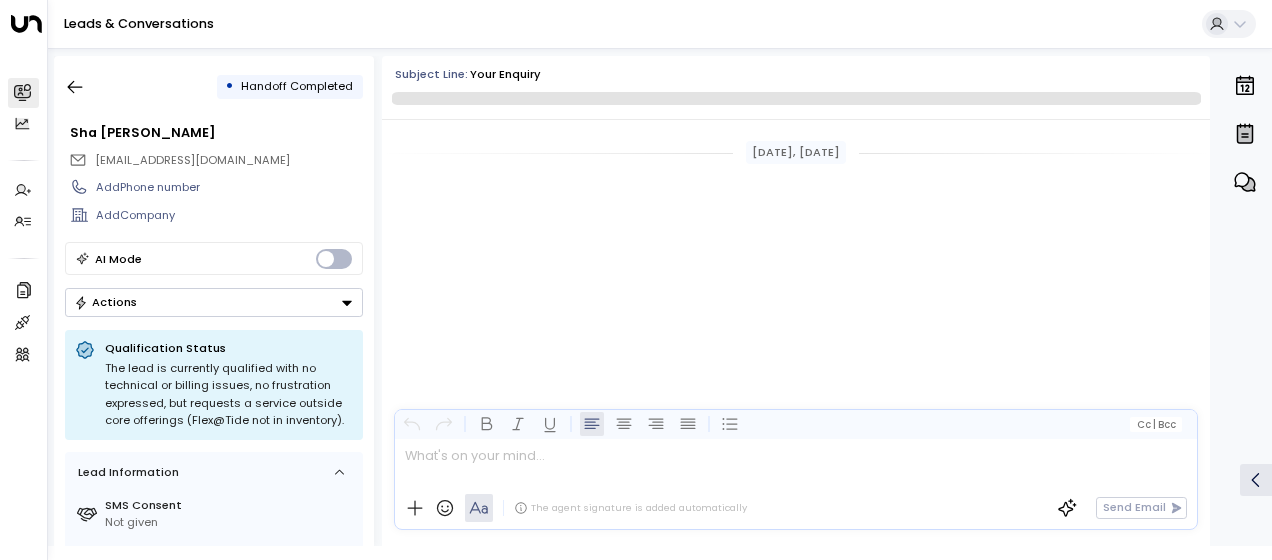 scroll, scrollTop: 498, scrollLeft: 0, axis: vertical 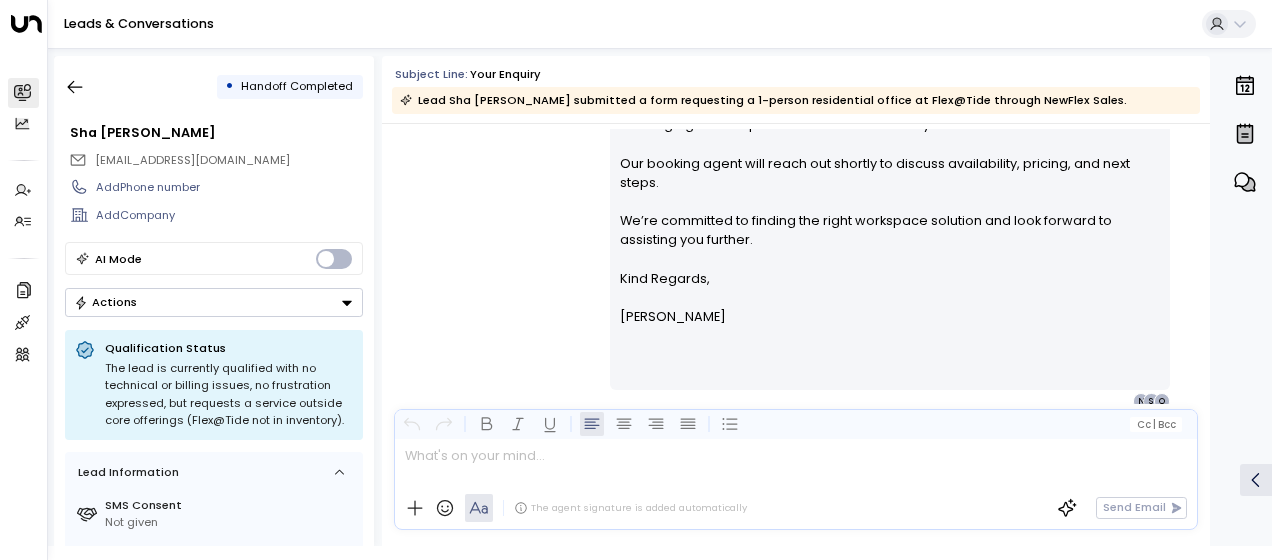 click on "[PERSON_NAME] • 10:15 AM • Email Hi Sha, Thanks for reaching out about your interest in a 1-person residential workspace at Flex@Tide. While Flex@Tide isn’t part of our standard inventory, I’ve looped in our booking agent to explore tailored solutions for you. Our booking agent will reach out shortly to discuss availability, pricing, and next steps. We’re committed to finding the right workspace solution and look forward to assisting you further. Kind Regards, [PERSON_NAME] ________________________________________________________________________________________________________________________________________________________________________________________________________uniti_thread_id_b593714c-5c34-4ce5-877d-c94b6e9f0be1 O S N" at bounding box center [796, 209] 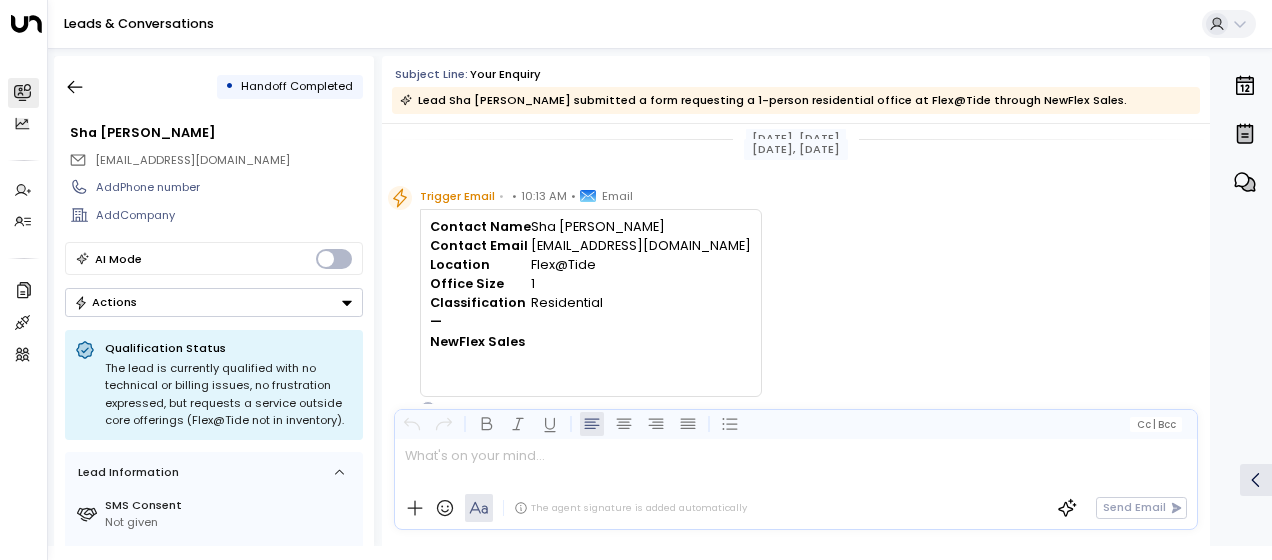 scroll, scrollTop: 0, scrollLeft: 0, axis: both 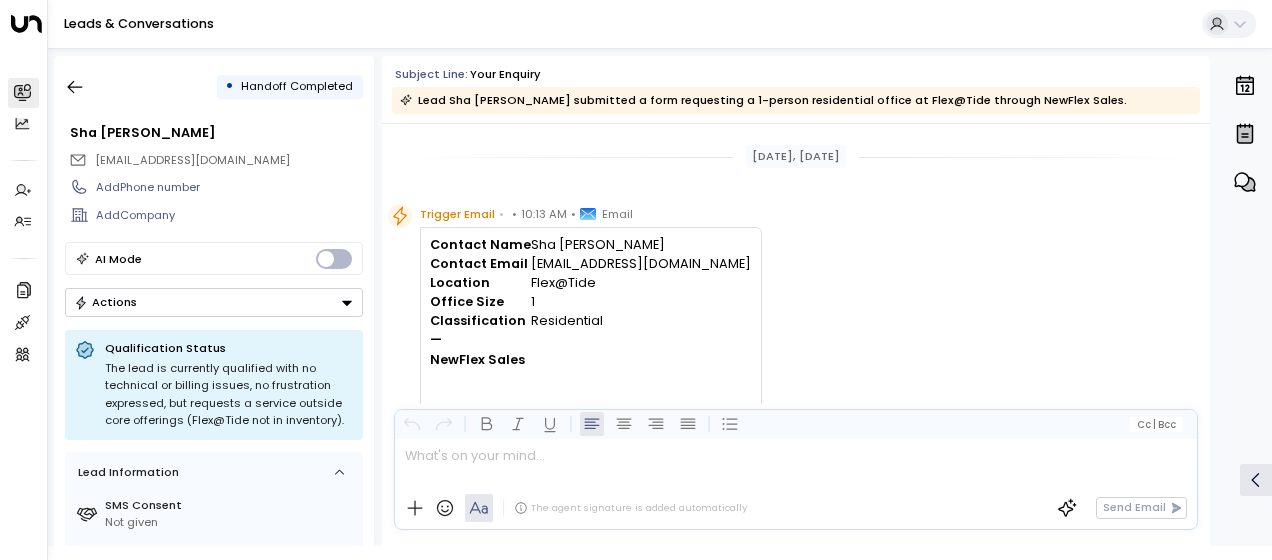 click on "Trigger Email • • 10:13 AM • Email Contact Name Sha [PERSON_NAME] Contact Email [EMAIL_ADDRESS][DOMAIN_NAME] Location Flex@Tide Office Size 1 Classification Residential — NewFlex Sales O" at bounding box center (799, 319) 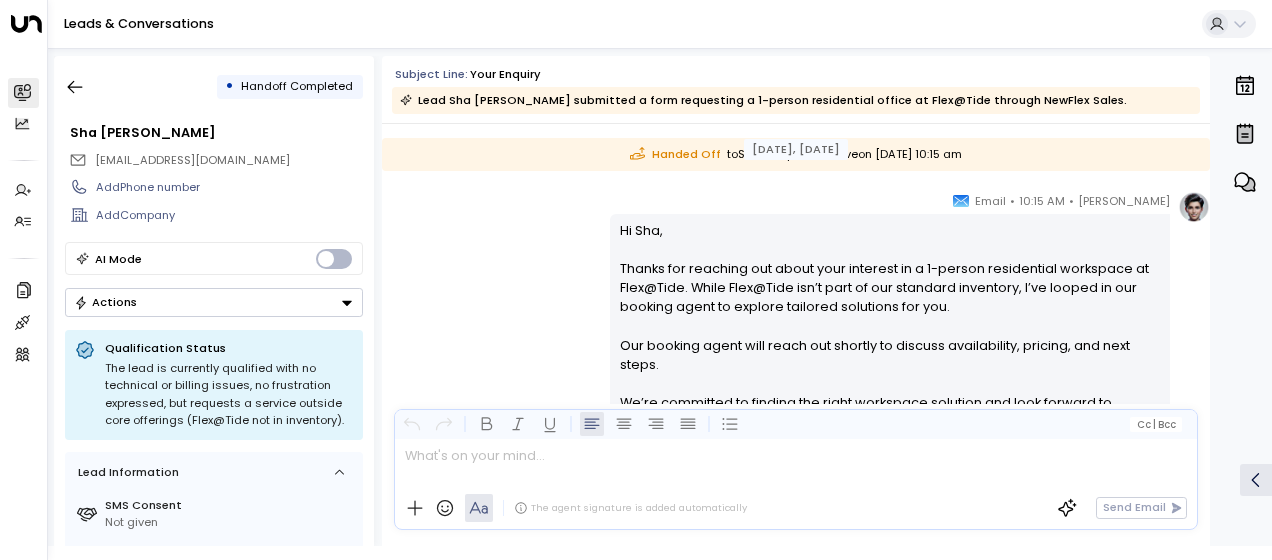 scroll, scrollTop: 320, scrollLeft: 0, axis: vertical 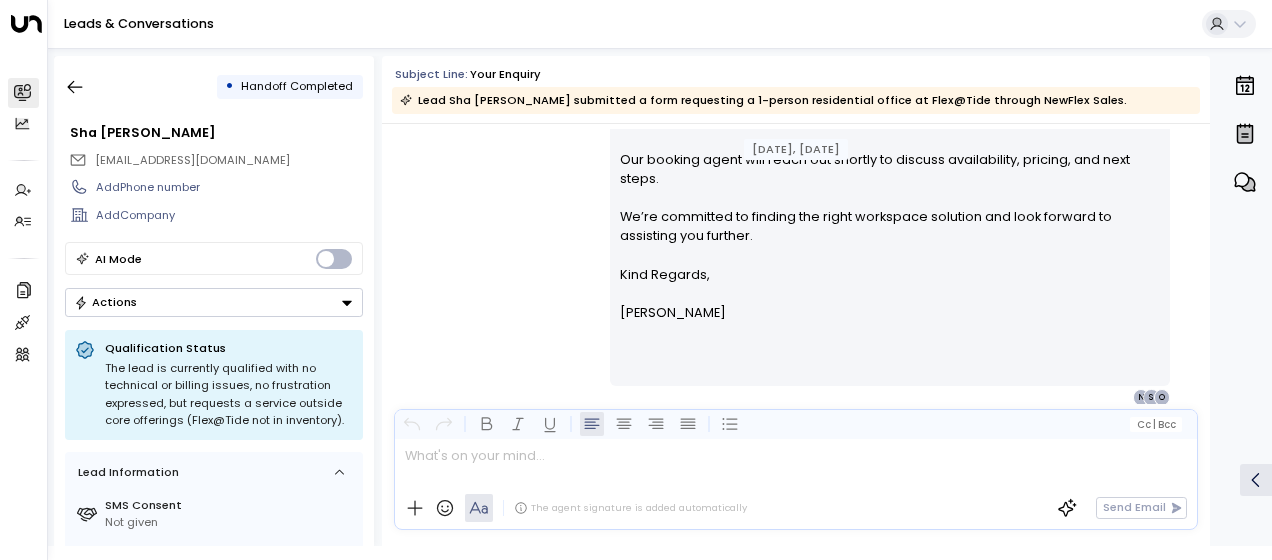 drag, startPoint x: 616, startPoint y: 223, endPoint x: 777, endPoint y: 426, distance: 259.09457 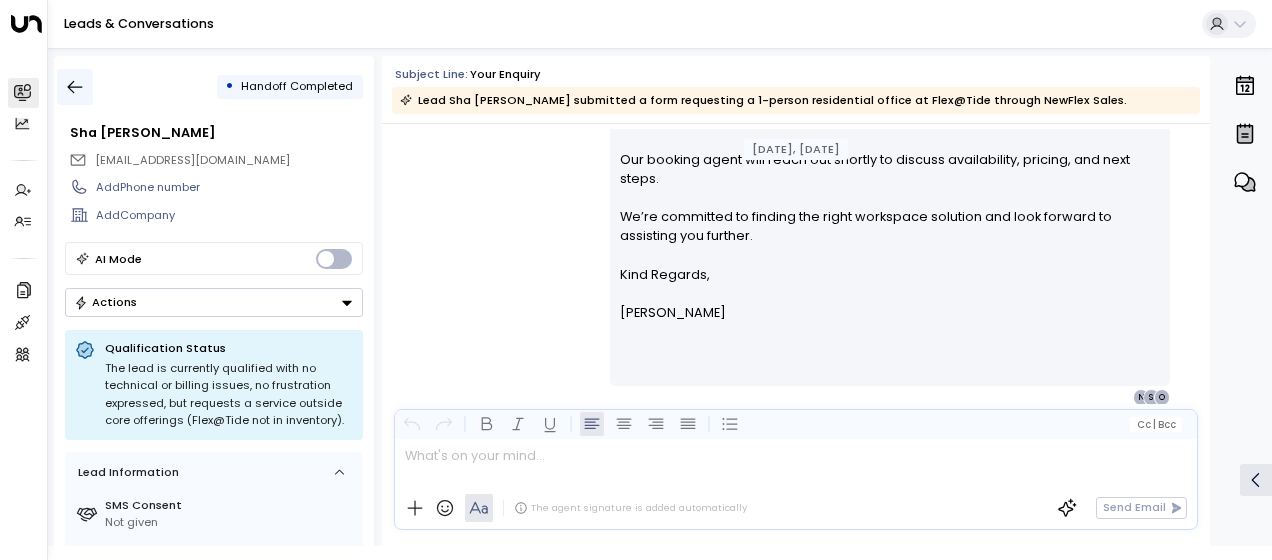 click 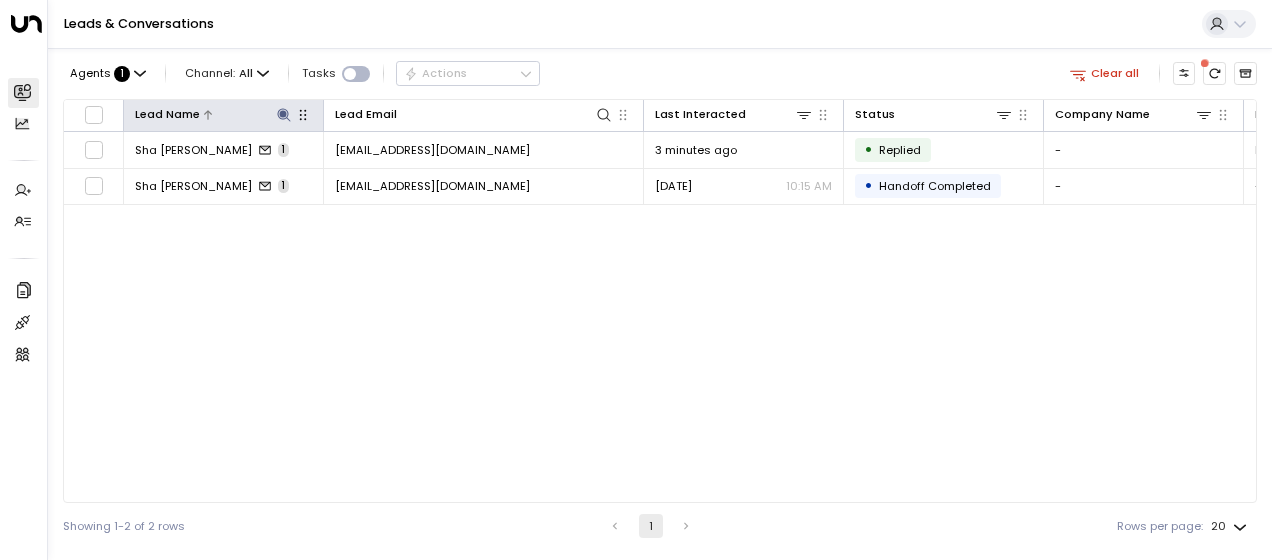click 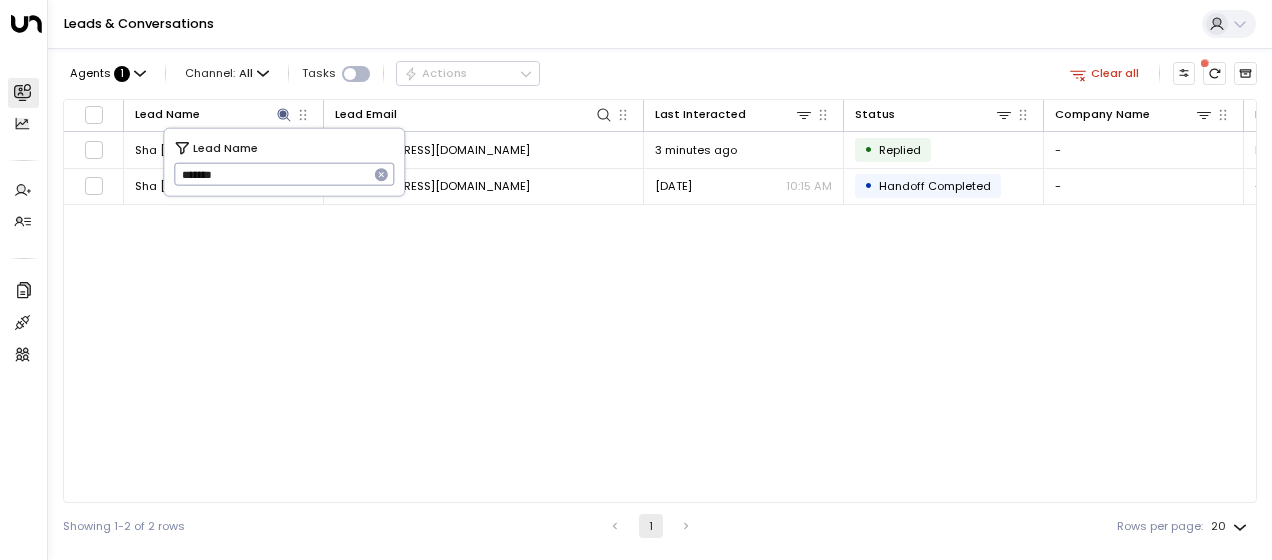 click on "*******" at bounding box center (271, 174) 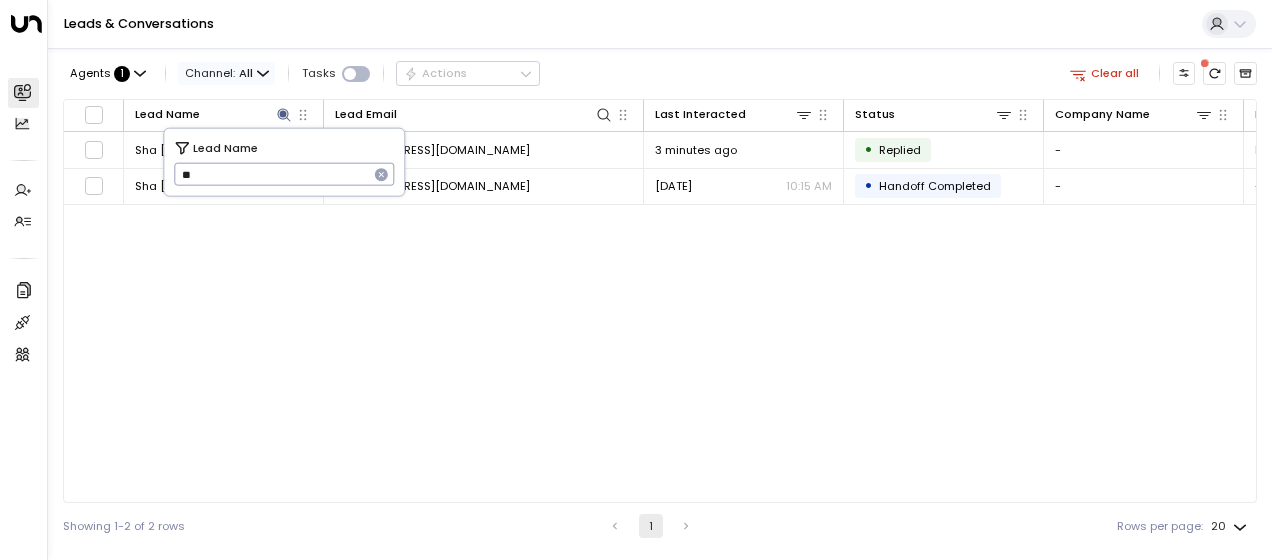 type on "*" 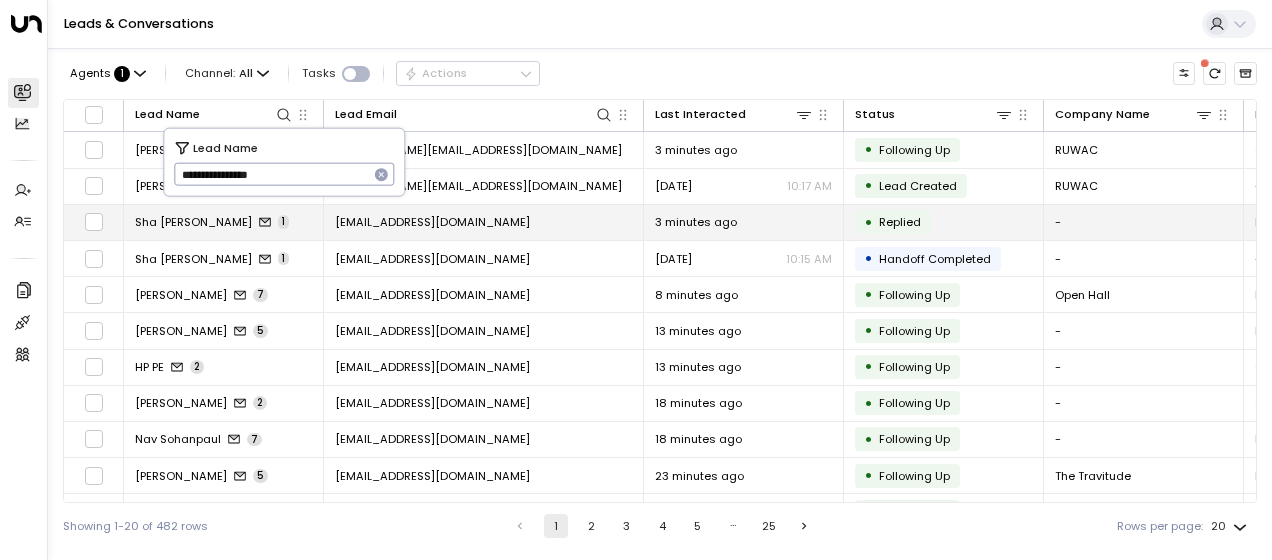 type on "**********" 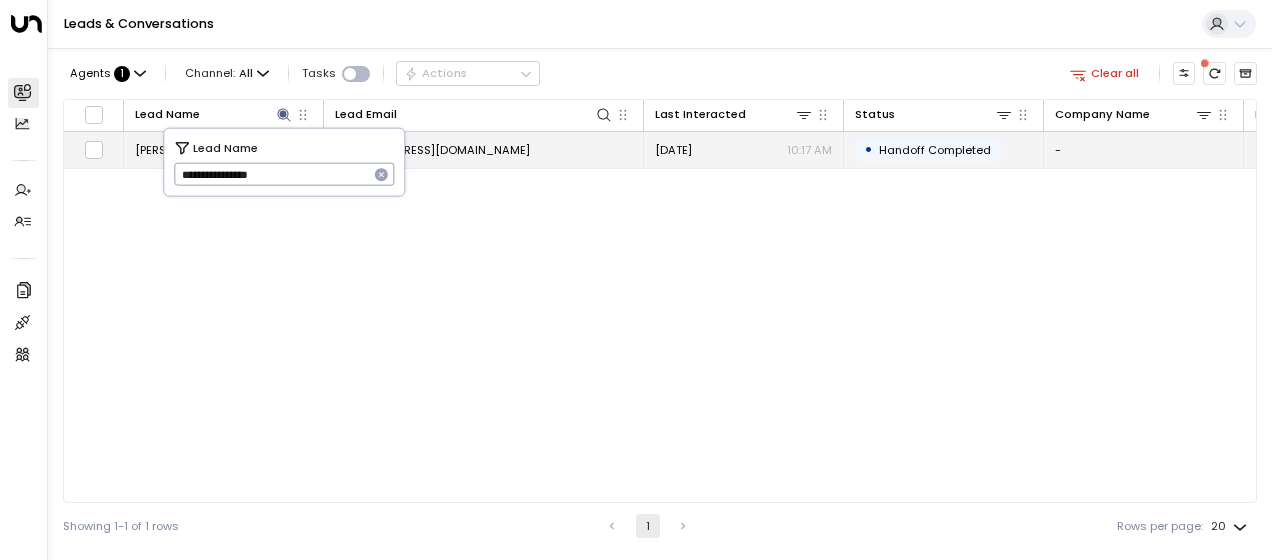 click on "[EMAIL_ADDRESS][DOMAIN_NAME]" at bounding box center (484, 149) 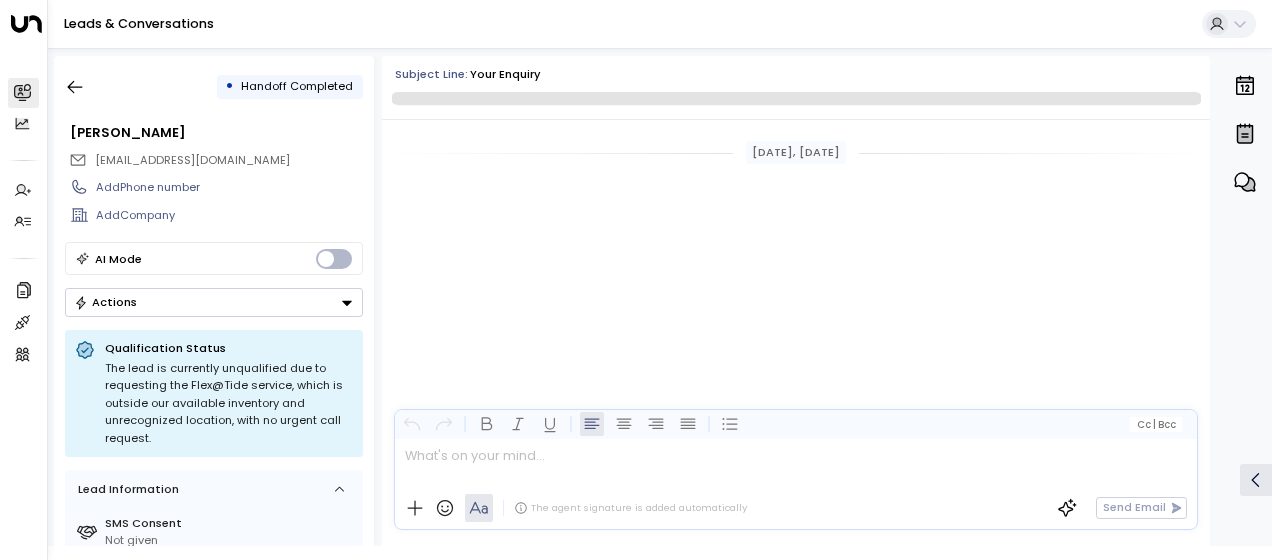 scroll, scrollTop: 422, scrollLeft: 0, axis: vertical 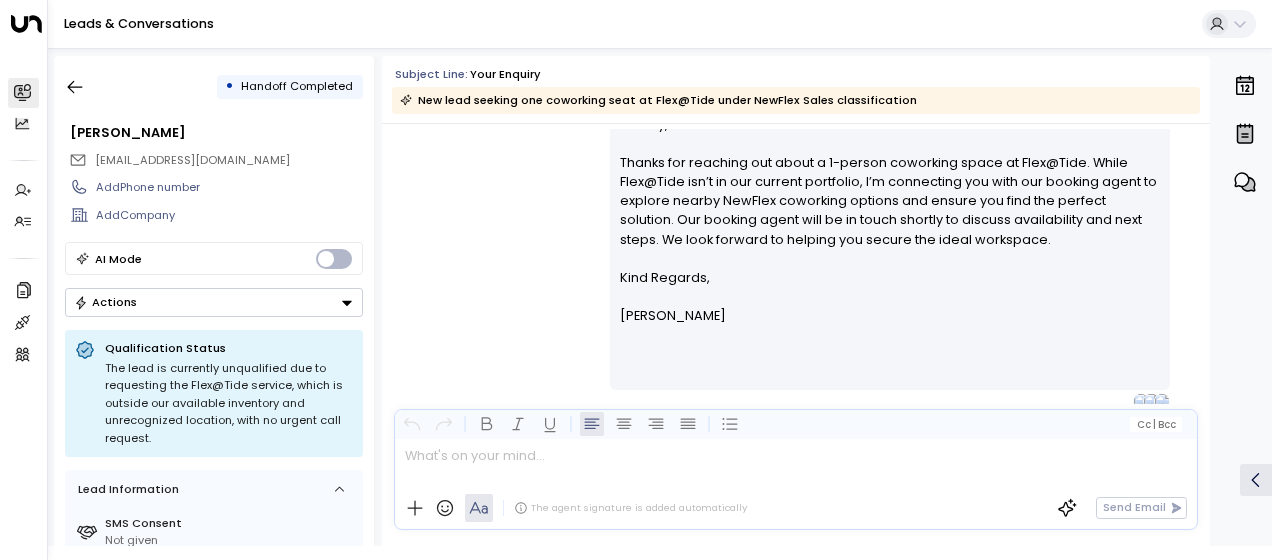 click on "[PERSON_NAME] • 10:17 AM • Email Hi Solly, Thanks for reaching out about a 1-person coworking space at Flex@Tide. While Flex@Tide isn’t in our current portfolio, I’m connecting you with our booking agent to explore nearby NewFlex coworking options and ensure you find the perfect solution. Our booking agent will be in touch shortly to discuss availability and next steps. We look forward to helping you secure the ideal workspace. Kind Regards, [PERSON_NAME] ________________________________________________________________________________________________________________________________________________________________________________________________________uniti_thread_id_77541641-2150-42e5-b0a1-01ef06cd6ae2" at bounding box center (796, 247) 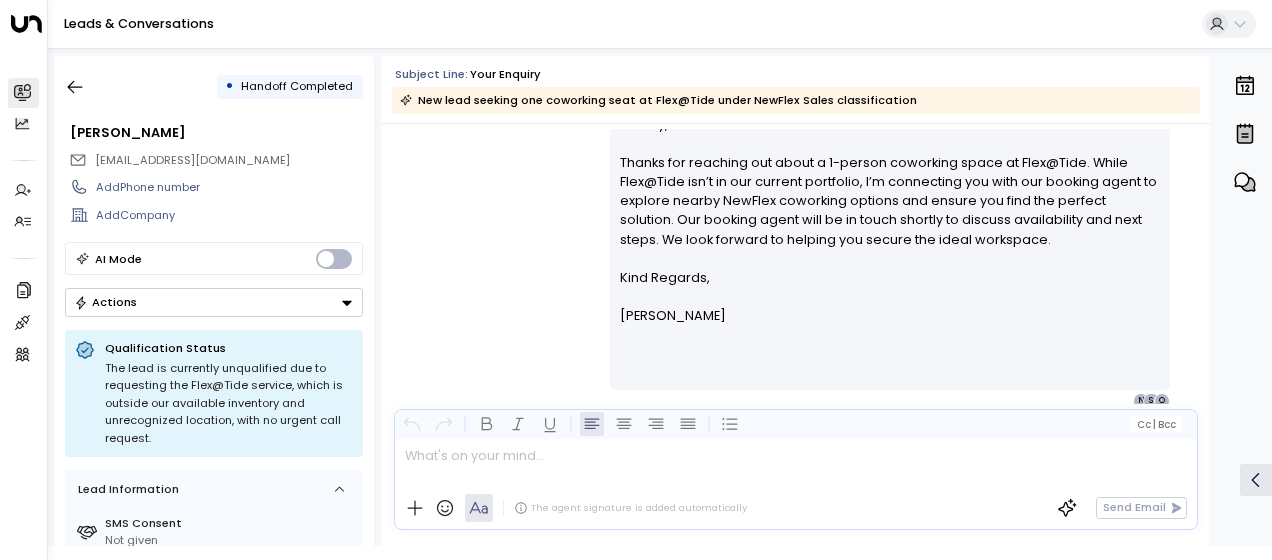 click on "[PERSON_NAME] • 10:17 AM • Email Hi Solly, Thanks for reaching out about a 1-person coworking space at Flex@Tide. While Flex@Tide isn’t in our current portfolio, I’m connecting you with our booking agent to explore nearby NewFlex coworking options and ensure you find the perfect solution. Our booking agent will be in touch shortly to discuss availability and next steps. We look forward to helping you secure the ideal workspace. Kind Regards, [PERSON_NAME] ________________________________________________________________________________________________________________________________________________________________________________________________________uniti_thread_id_77541641-2150-42e5-b0a1-01ef06cd6ae2 O S N" at bounding box center [796, 247] 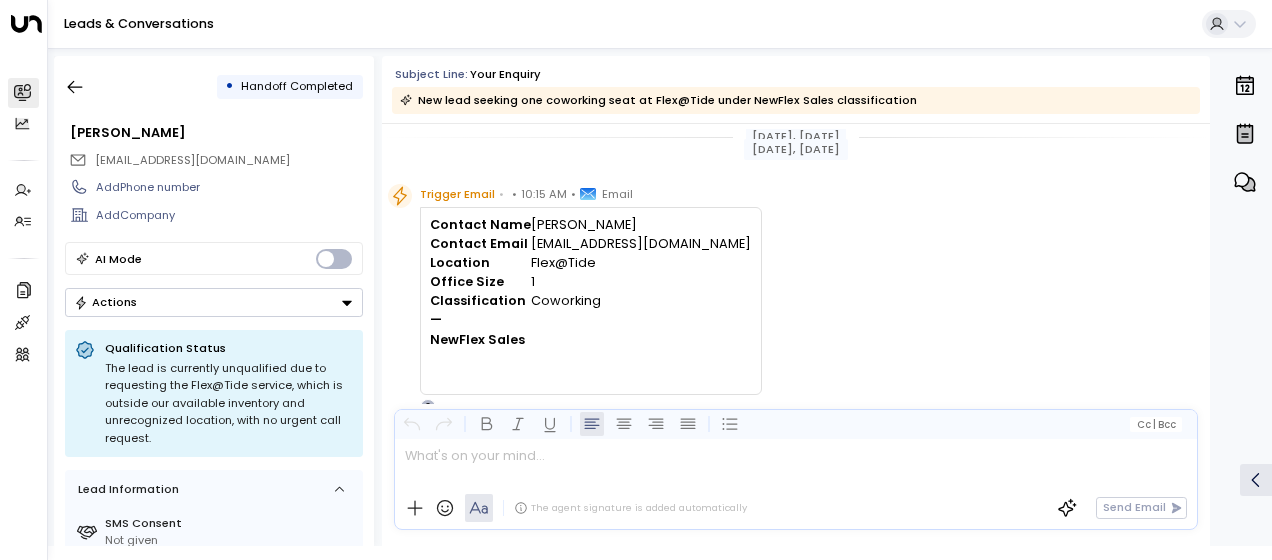 scroll, scrollTop: 0, scrollLeft: 0, axis: both 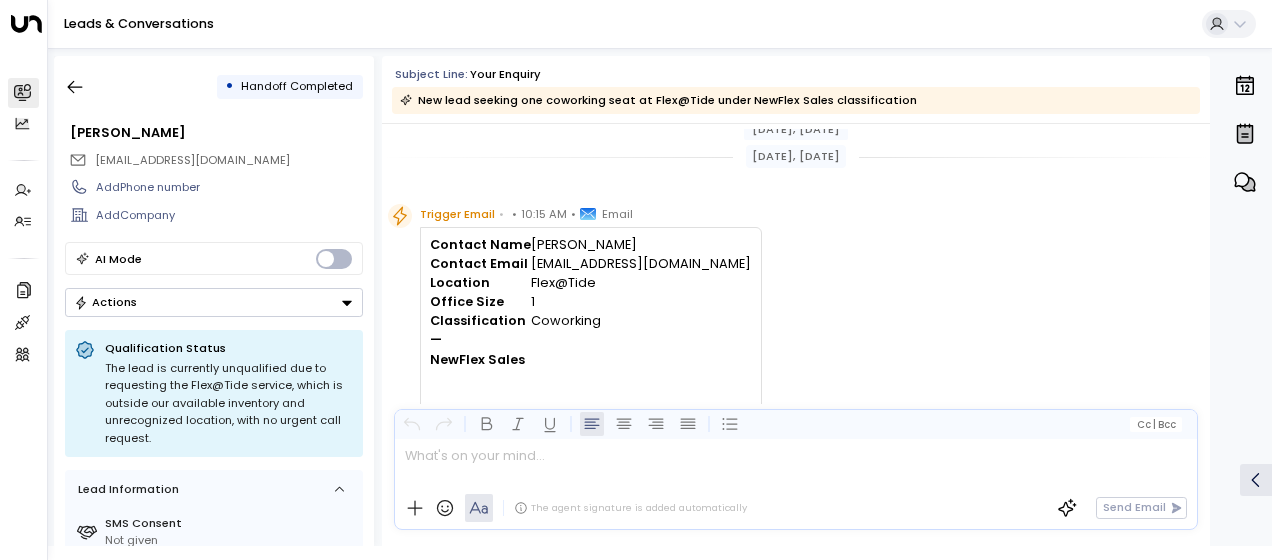 click on "Trigger Email • • 10:15 AM • Email Contact Name [PERSON_NAME] Contact Email [EMAIL_ADDRESS][DOMAIN_NAME] Location Flex@Tide Office Size 1 Classification Coworking  — NewFlex Sales O" at bounding box center (799, 319) 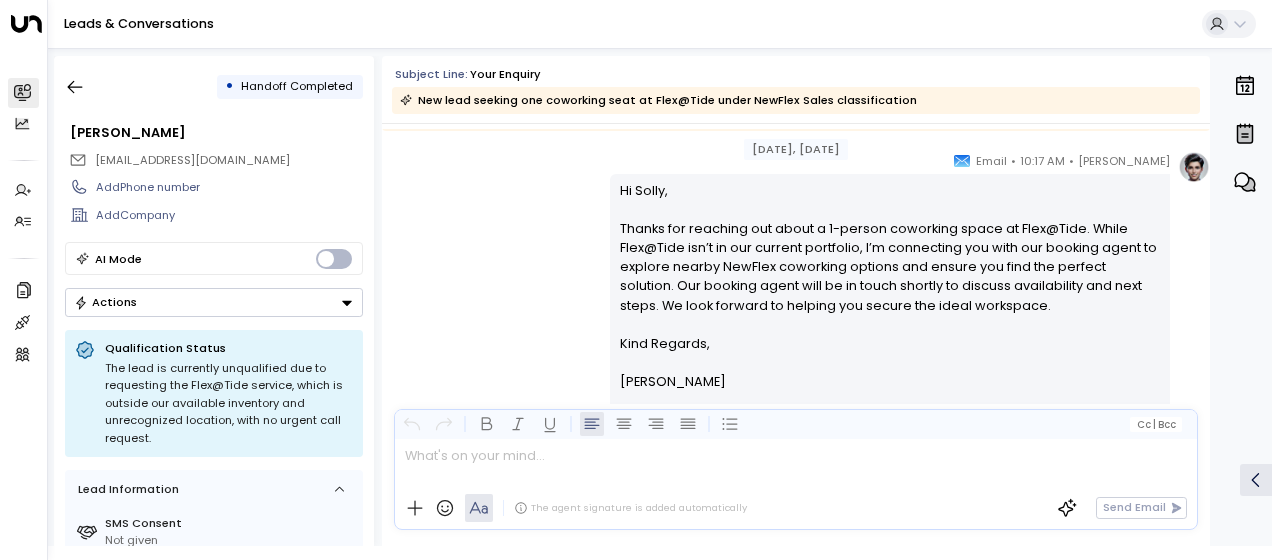 scroll, scrollTop: 360, scrollLeft: 0, axis: vertical 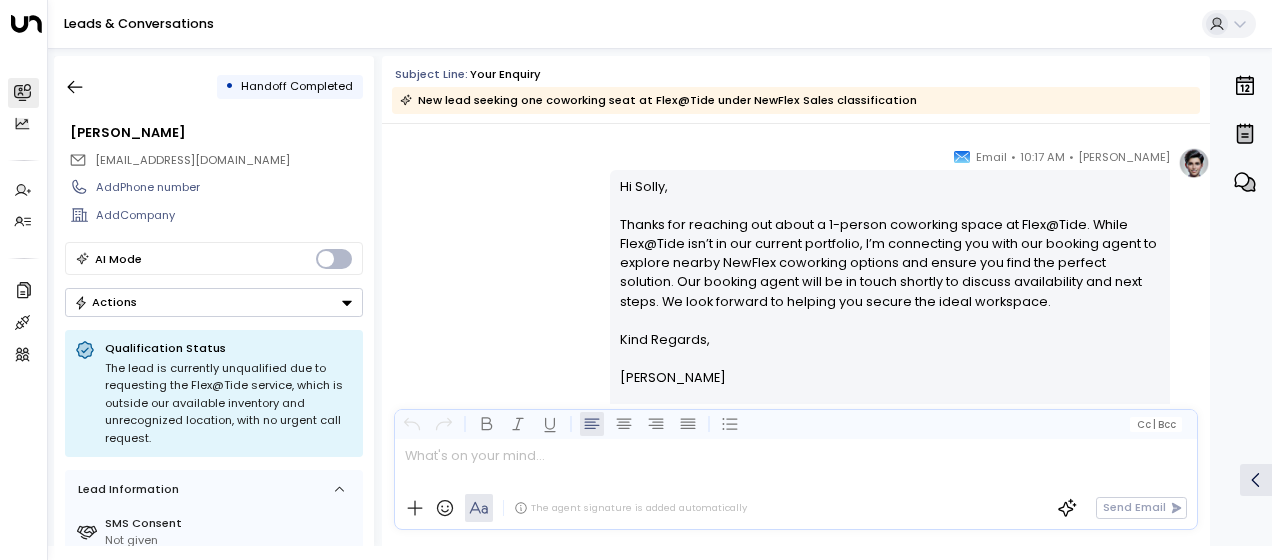 drag, startPoint x: 615, startPoint y: 179, endPoint x: 711, endPoint y: 381, distance: 223.65152 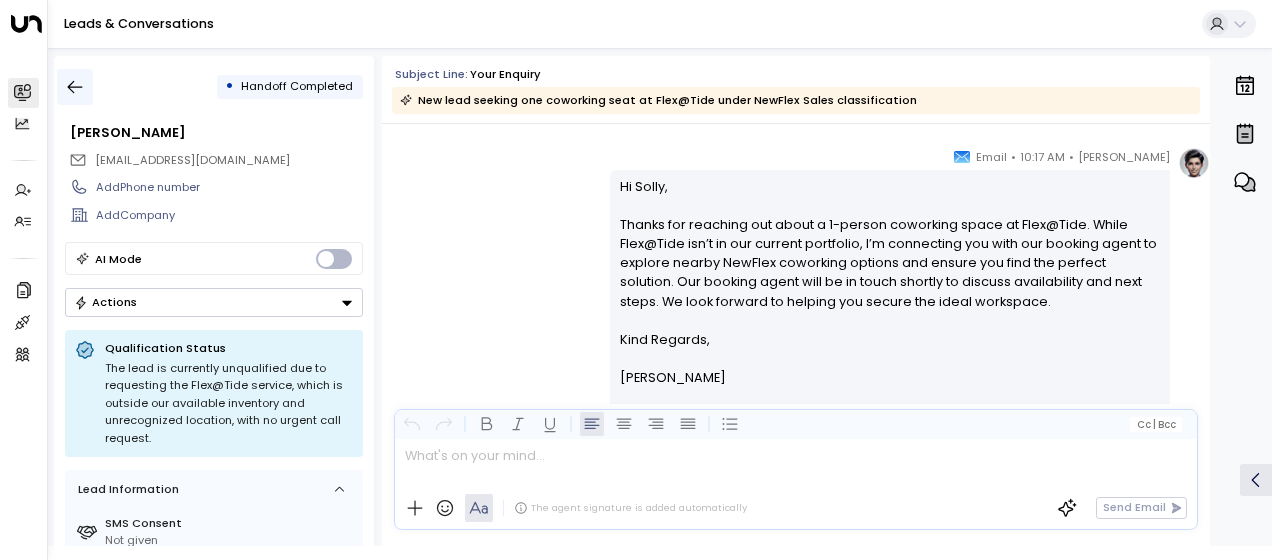 click 